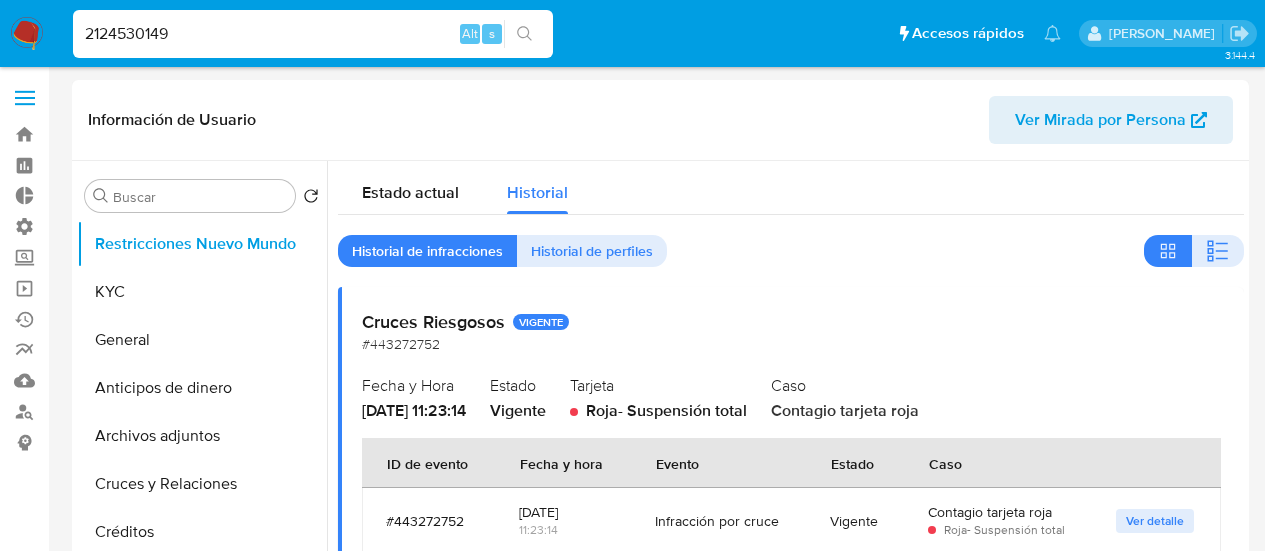select on "10" 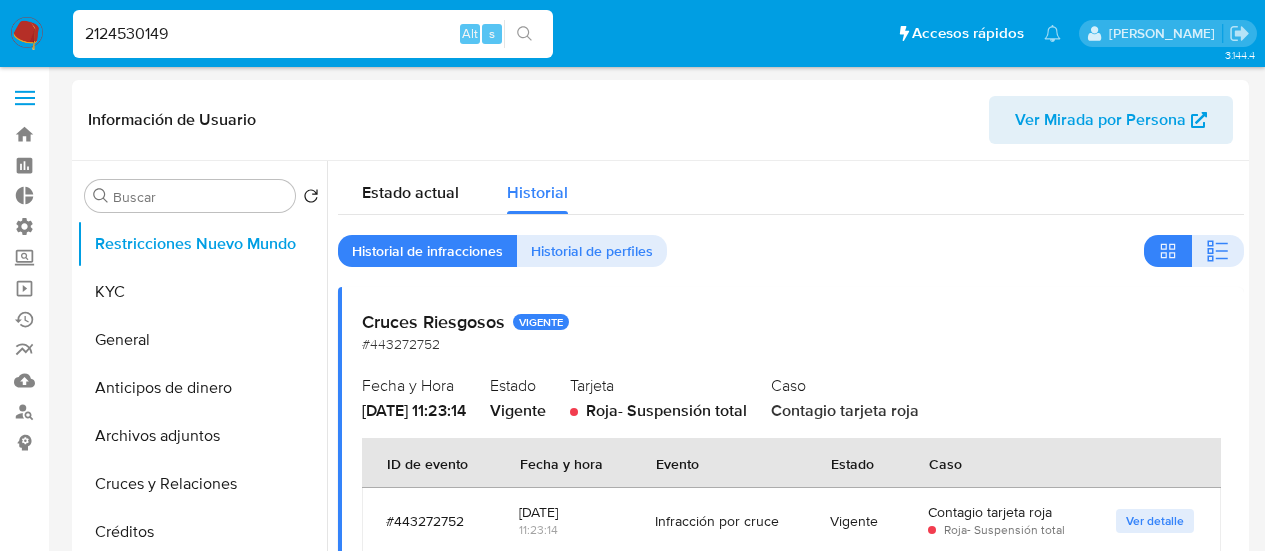 scroll, scrollTop: 0, scrollLeft: 0, axis: both 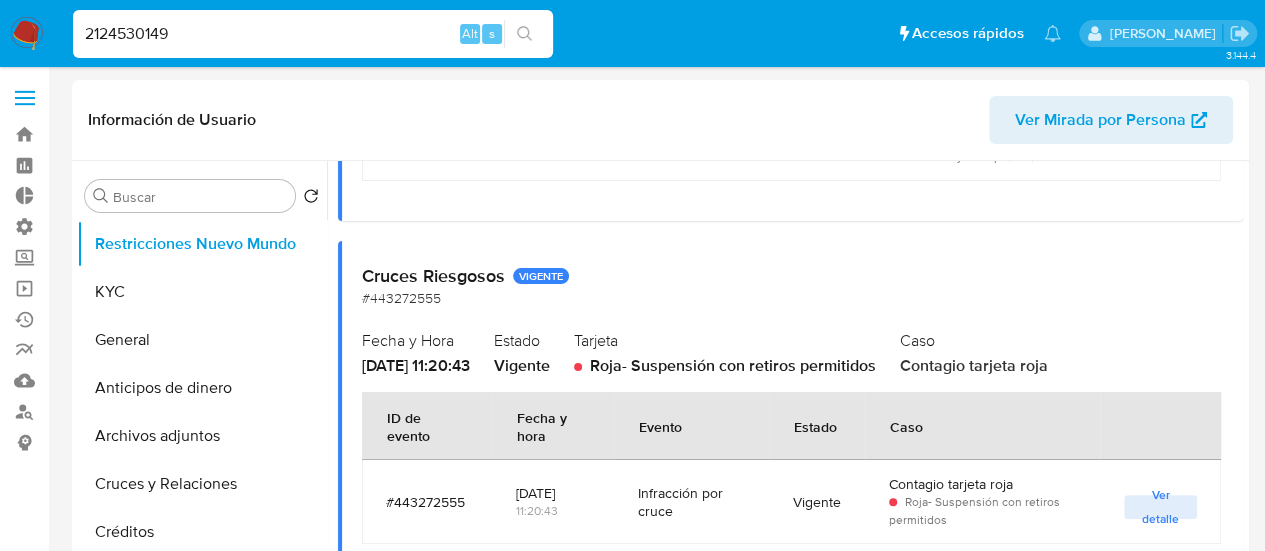 click on "2124530149" at bounding box center [313, 34] 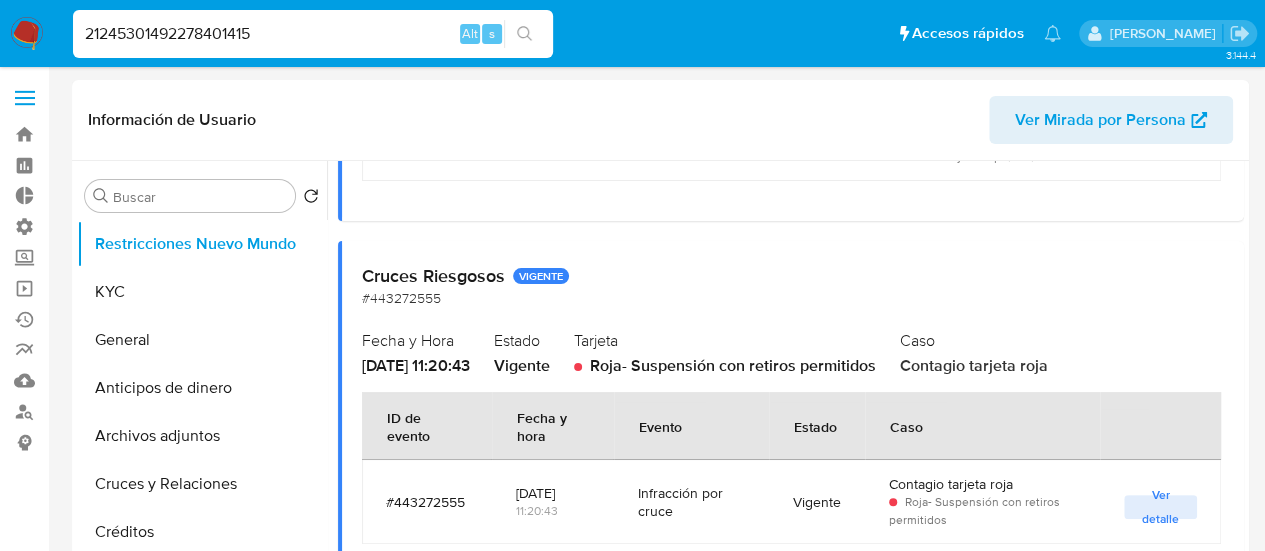 click on "21245301492278401415" at bounding box center (313, 34) 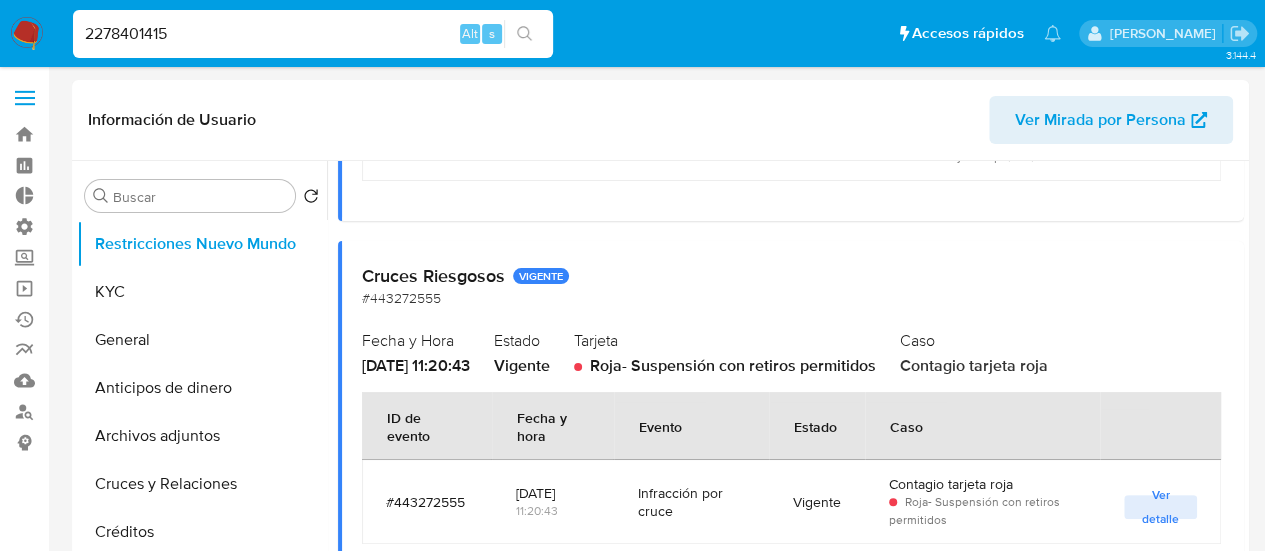 type on "2278401415" 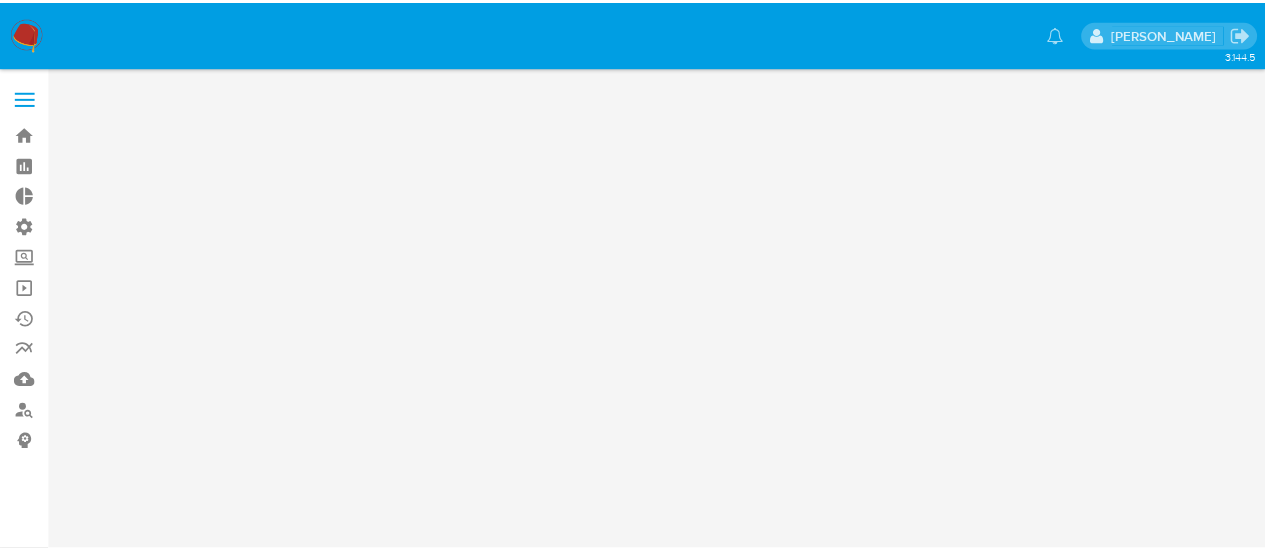 scroll, scrollTop: 0, scrollLeft: 0, axis: both 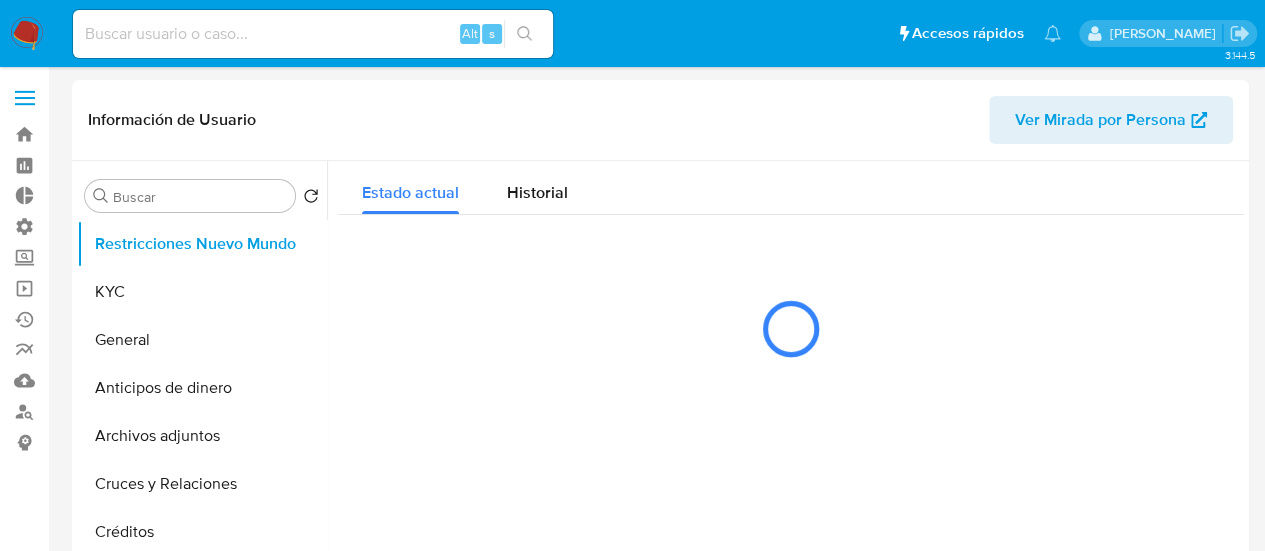 select on "10" 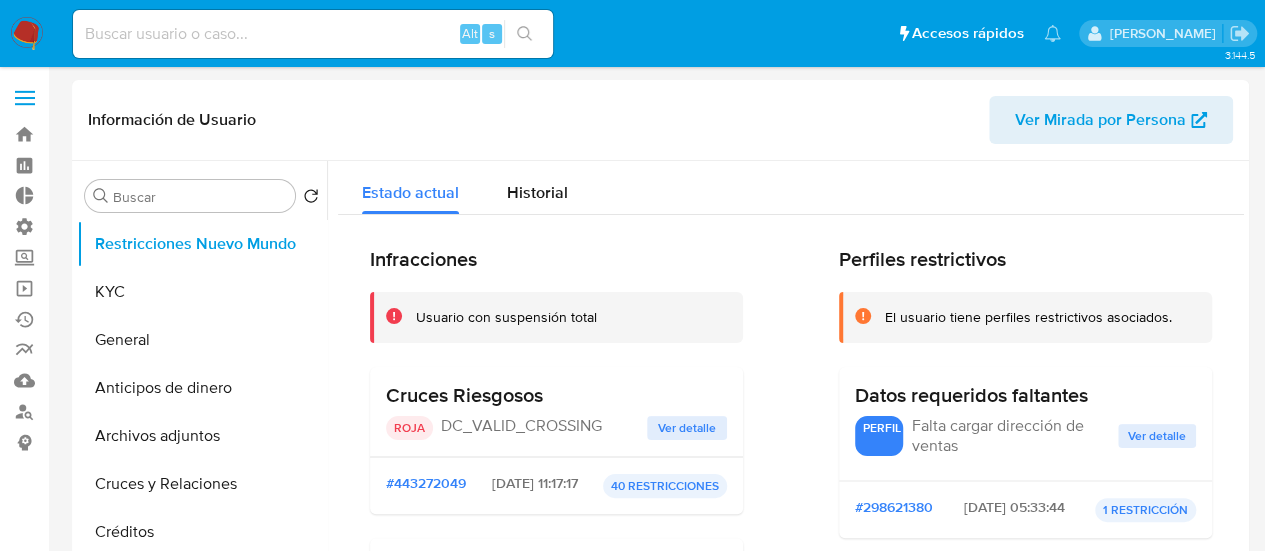 click at bounding box center [313, 34] 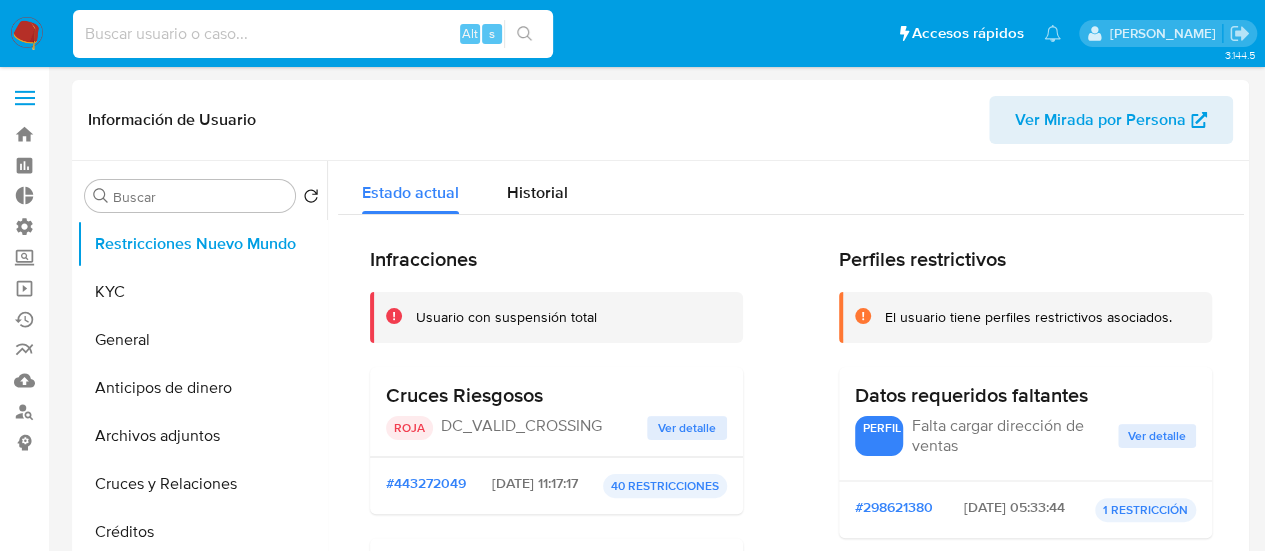 paste on "2490677851" 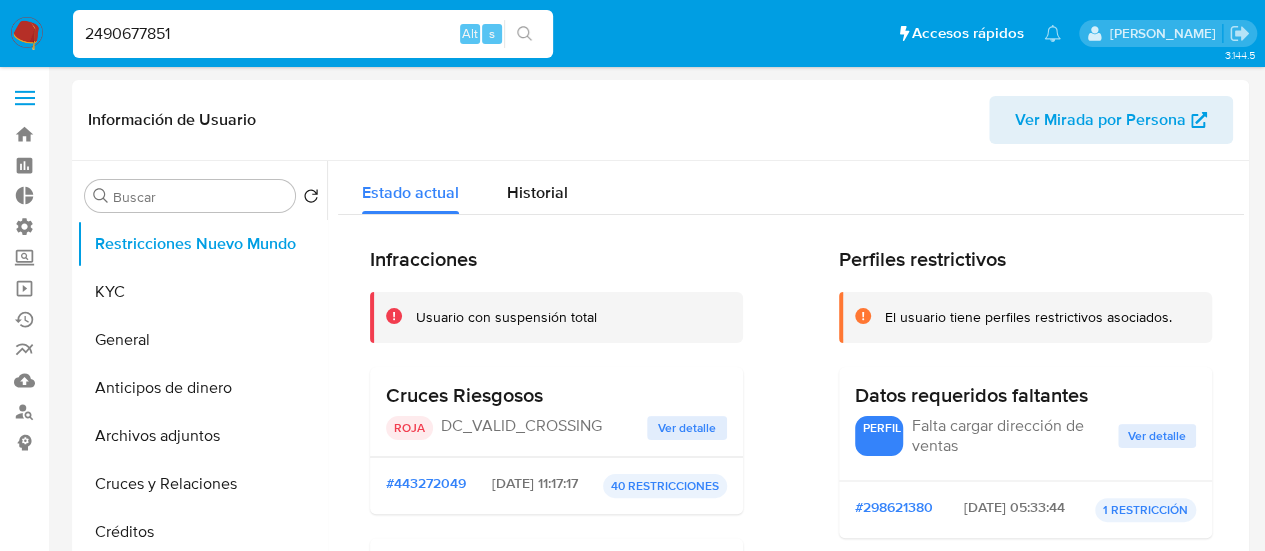 type on "2490677851" 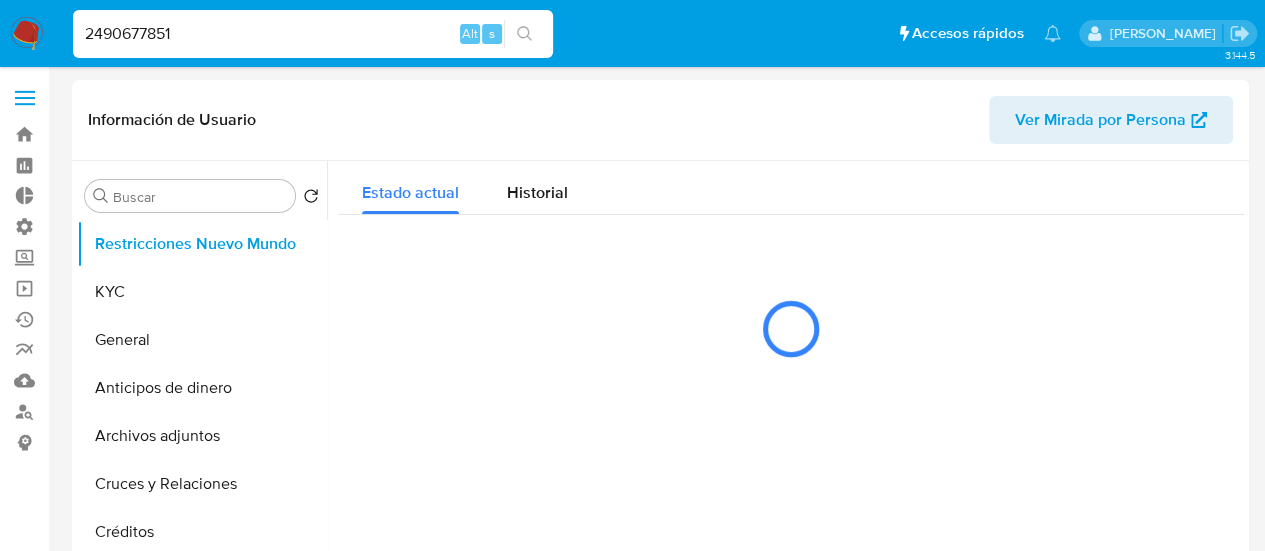 select on "10" 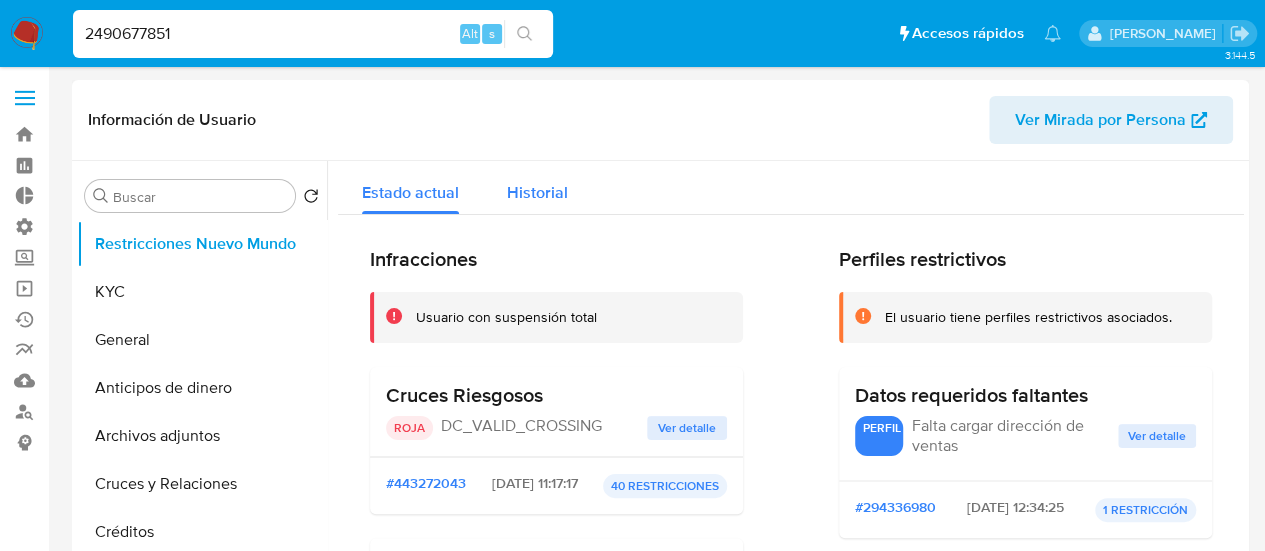 click on "Historial" at bounding box center [537, 192] 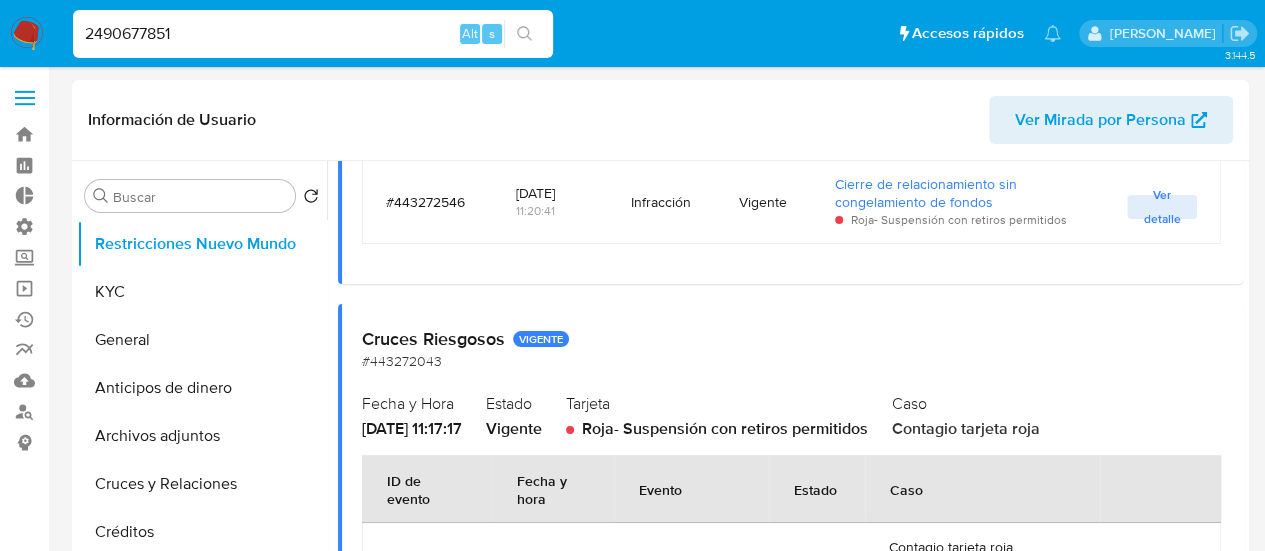 scroll, scrollTop: 1262, scrollLeft: 0, axis: vertical 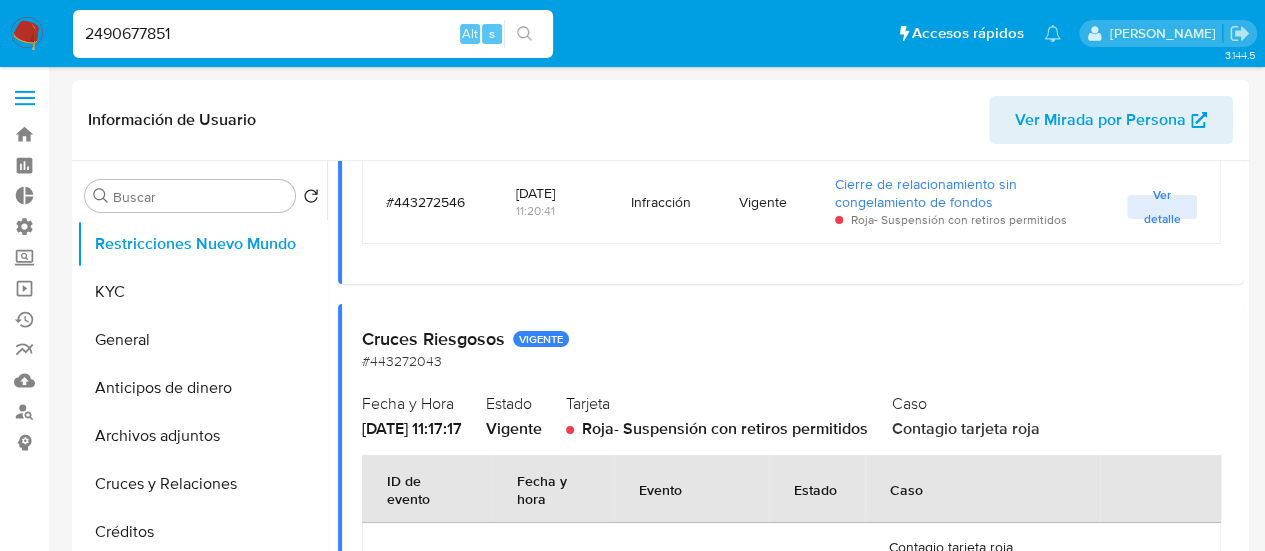 click on "2490677851" at bounding box center (313, 34) 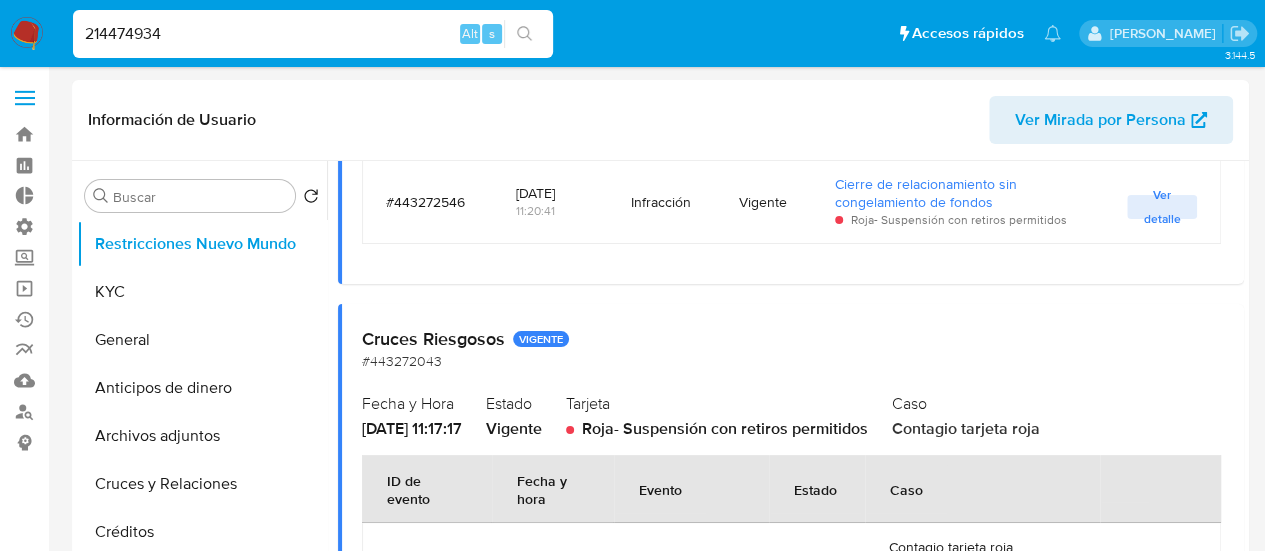 type on "214474934" 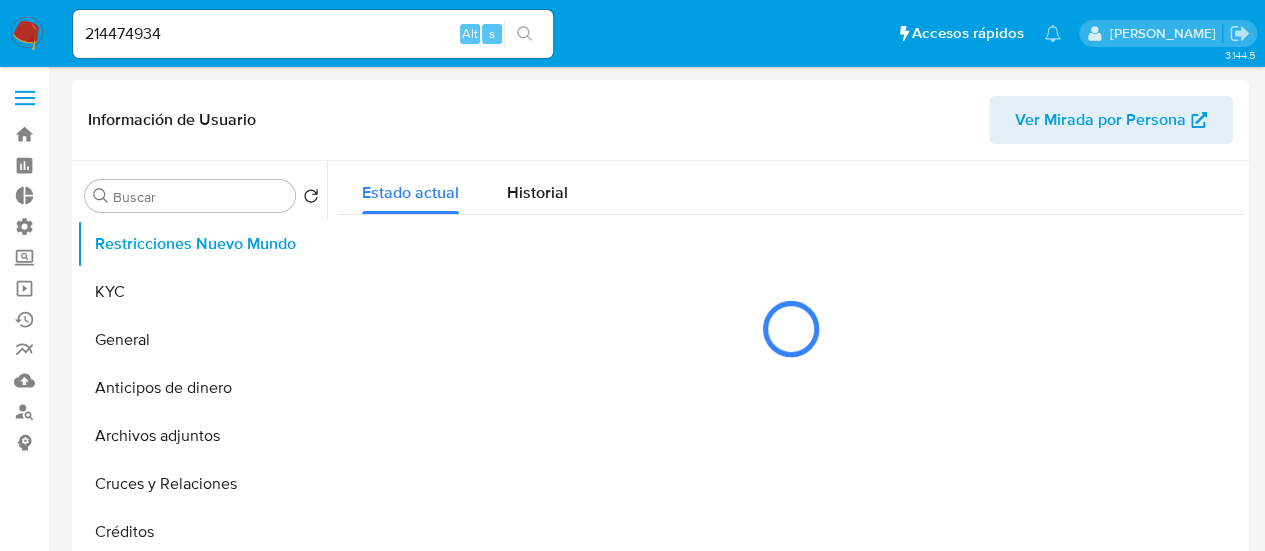 select on "10" 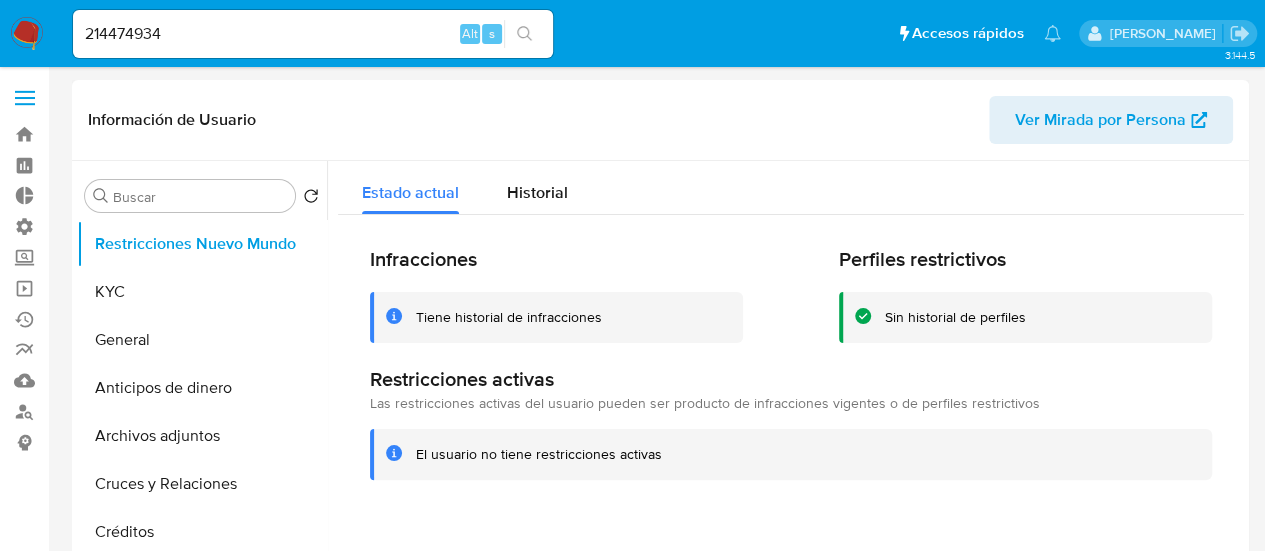 click on "Información de Usuario Ver Mirada por Persona" at bounding box center [660, 120] 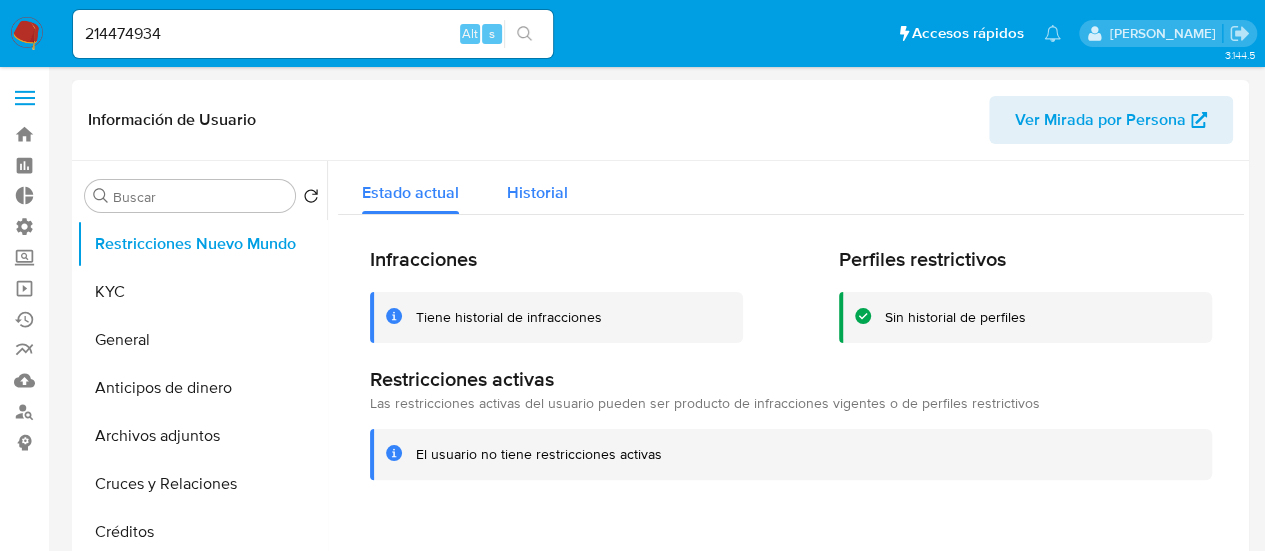click on "Historial" at bounding box center (537, 192) 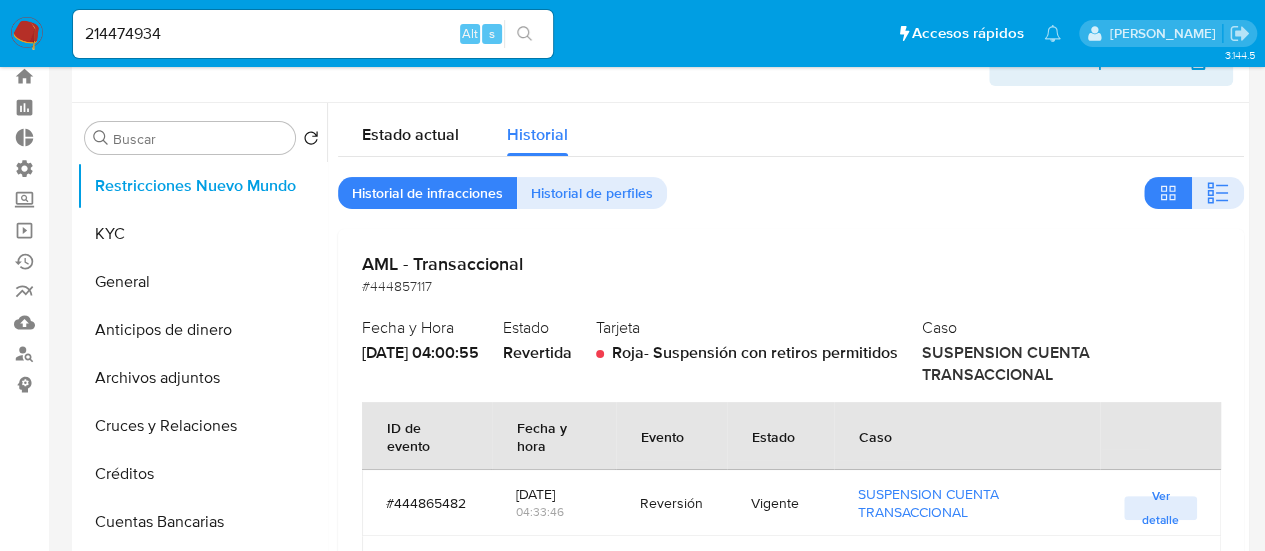 scroll, scrollTop: 100, scrollLeft: 0, axis: vertical 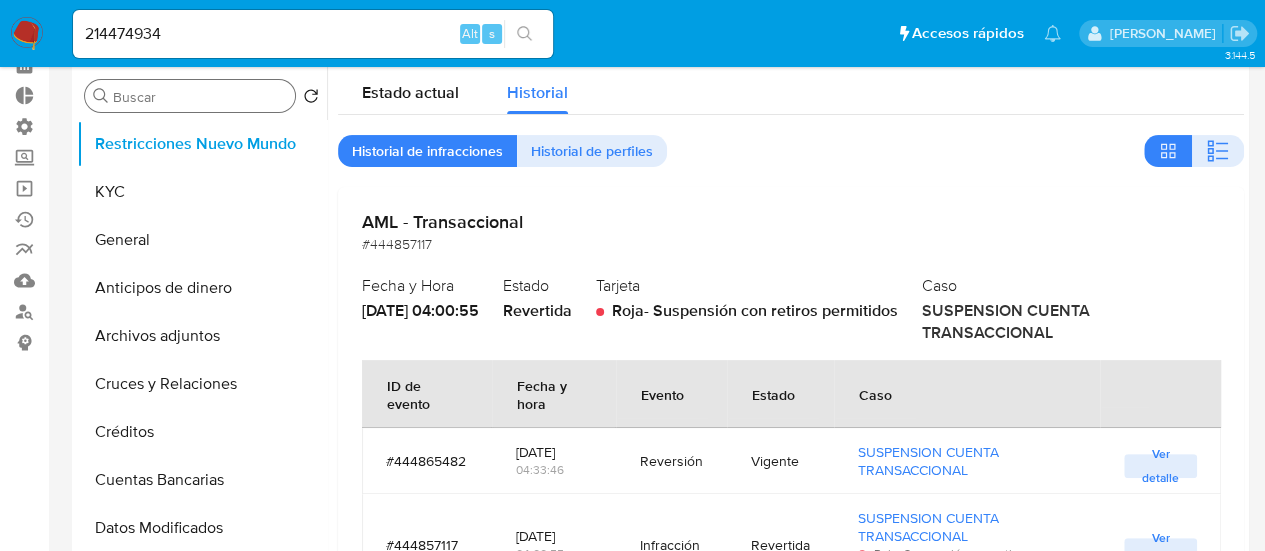 click on "Buscar" at bounding box center [200, 97] 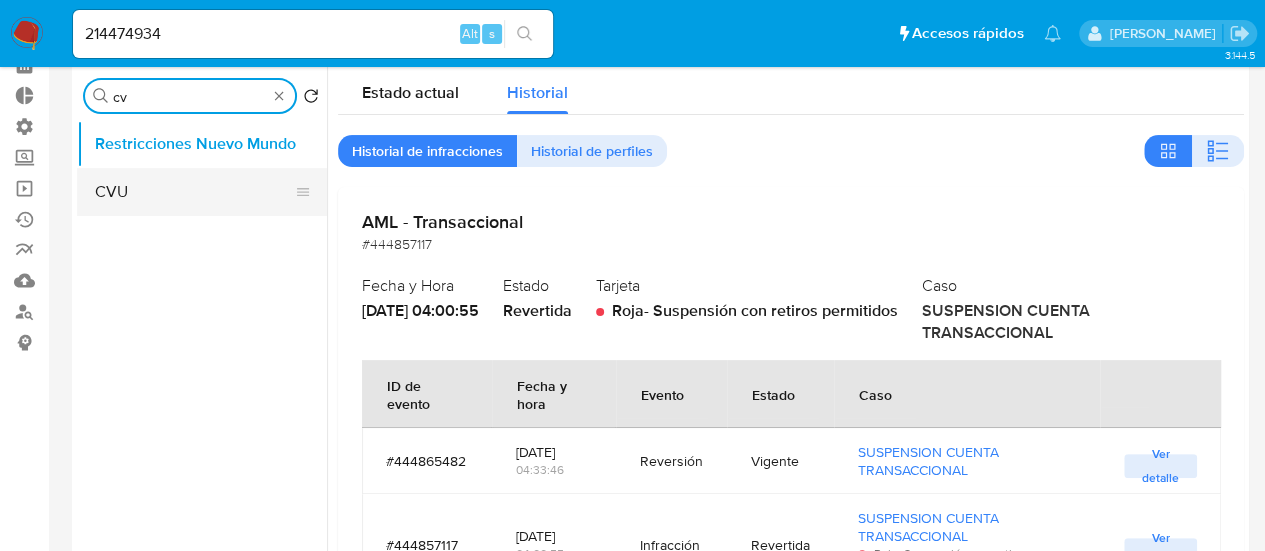 type on "cv" 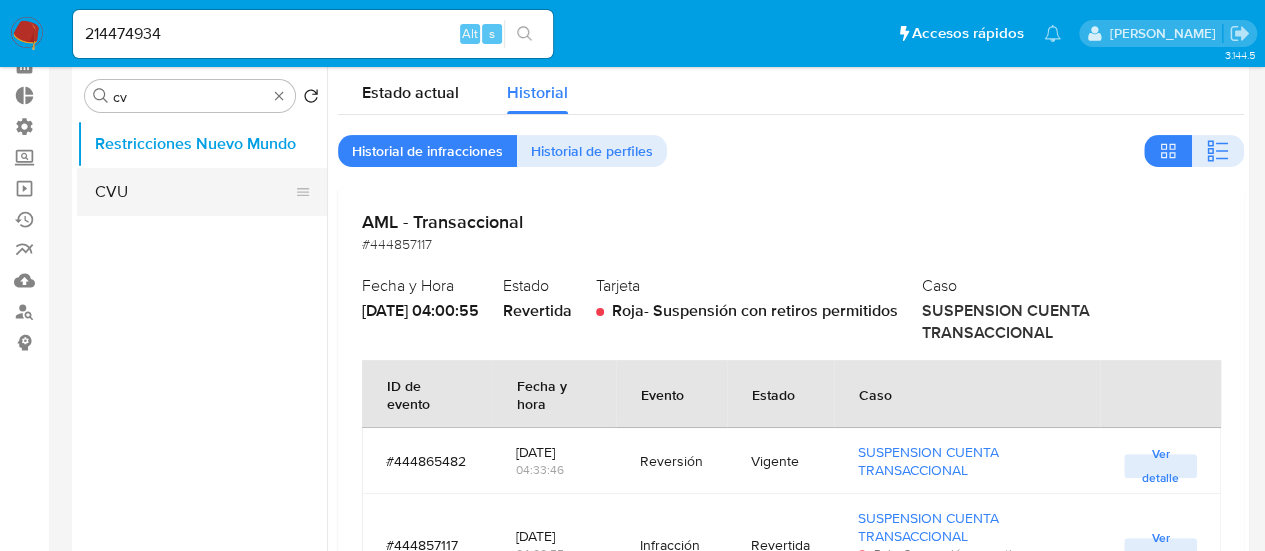 click on "CVU" at bounding box center (194, 192) 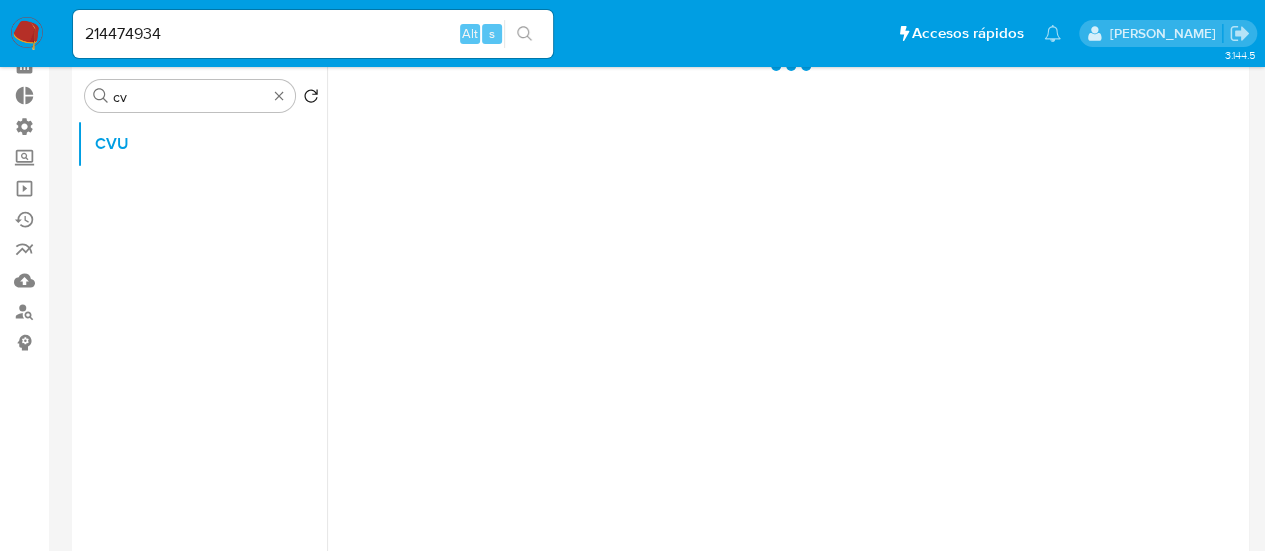 scroll, scrollTop: 0, scrollLeft: 0, axis: both 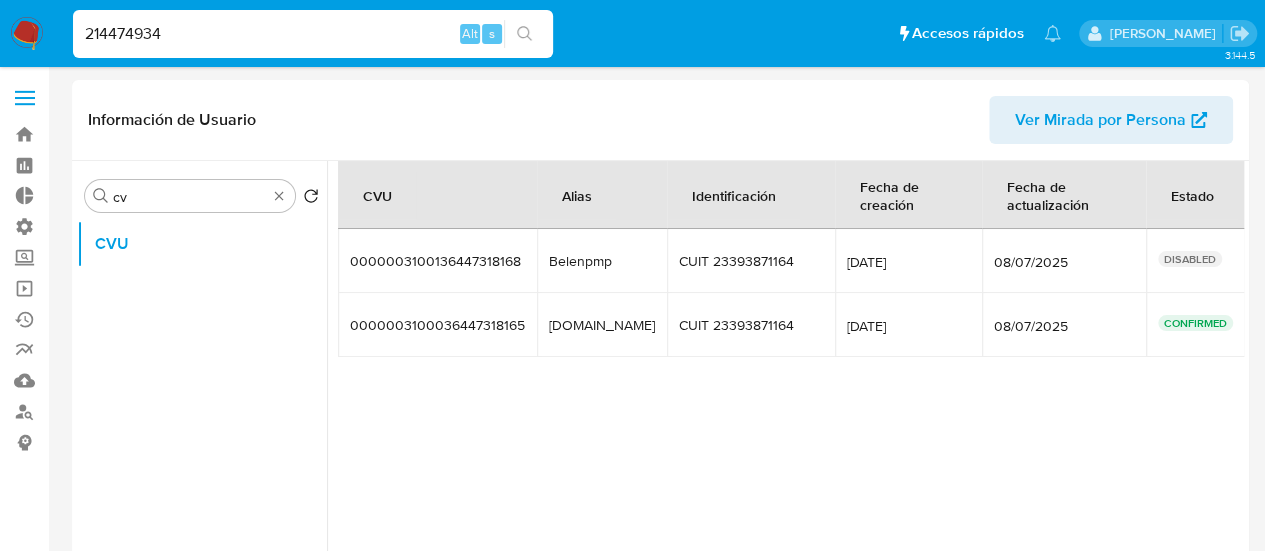 click on "214474934" at bounding box center (313, 34) 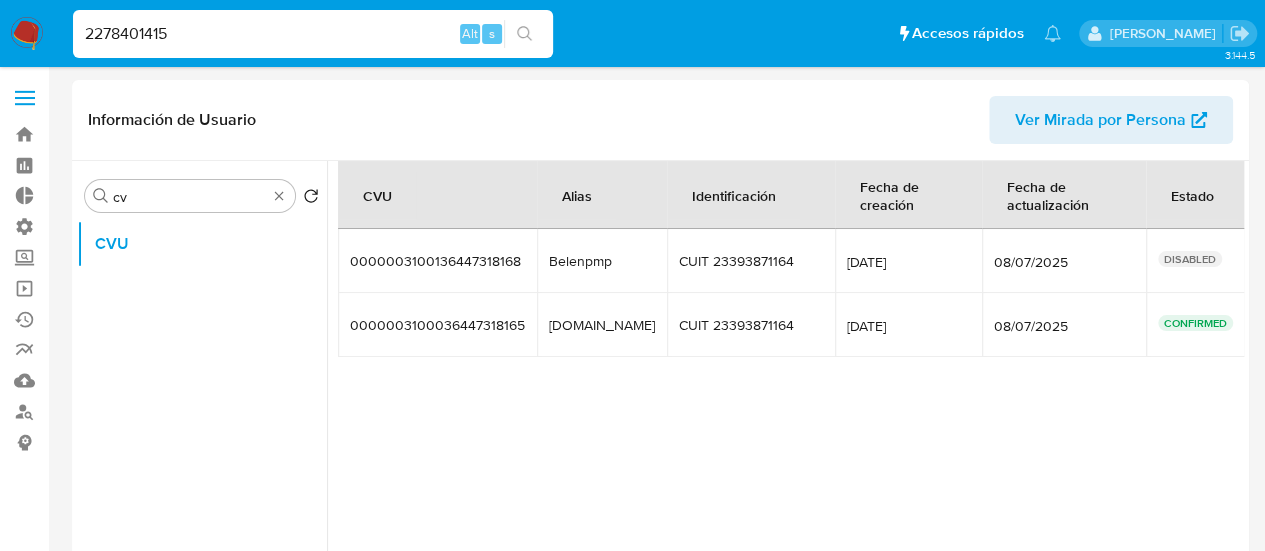 type on "2278401415" 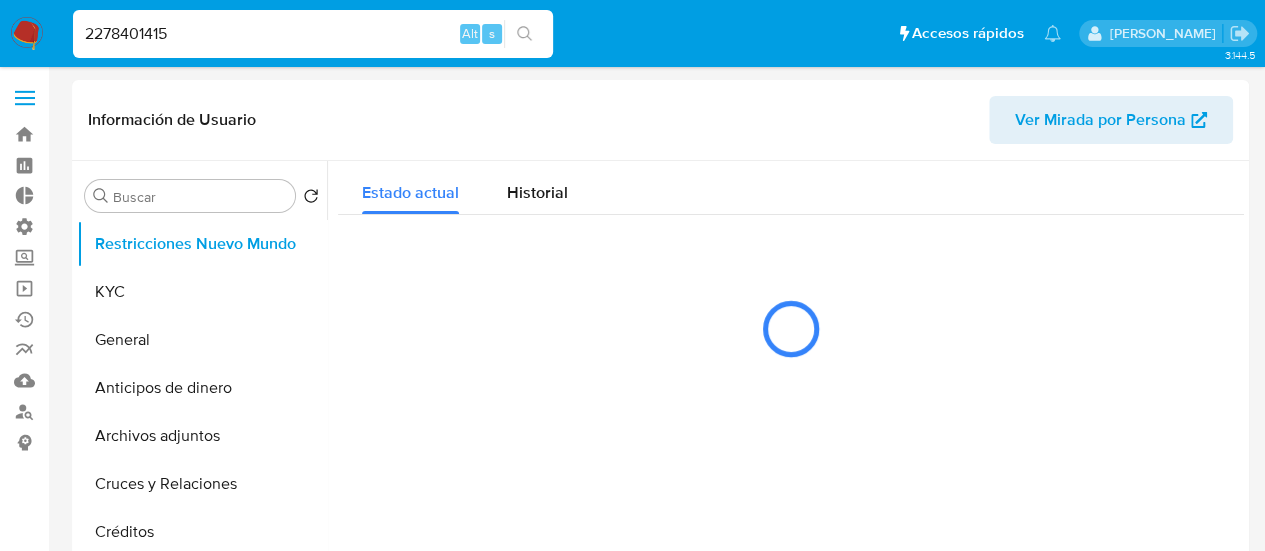 select on "10" 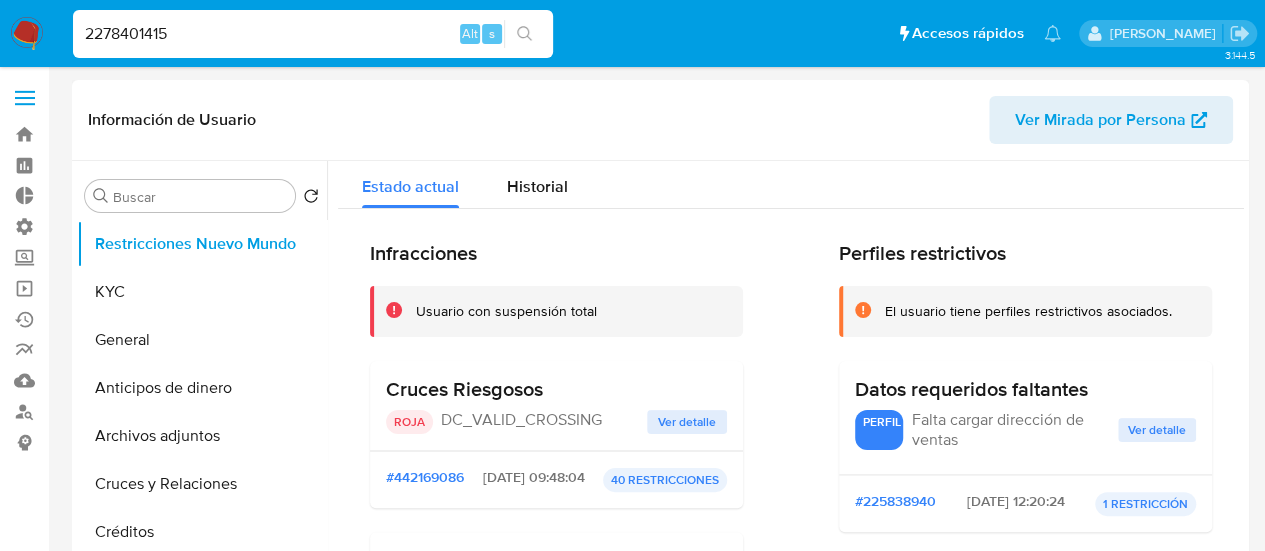scroll, scrollTop: 0, scrollLeft: 0, axis: both 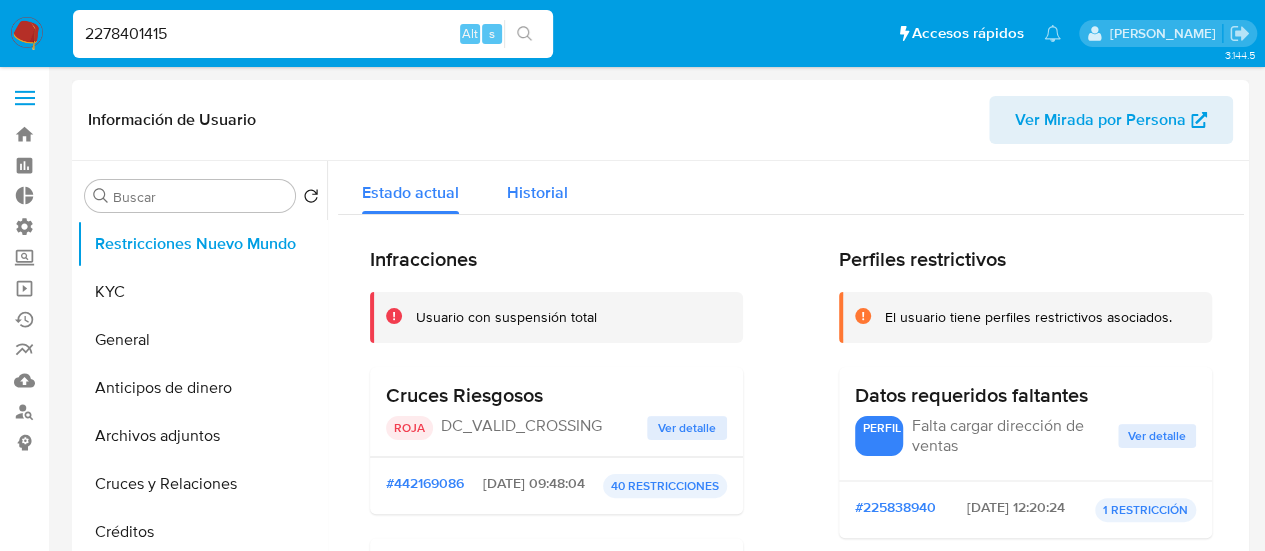 click on "Historial" at bounding box center (537, 187) 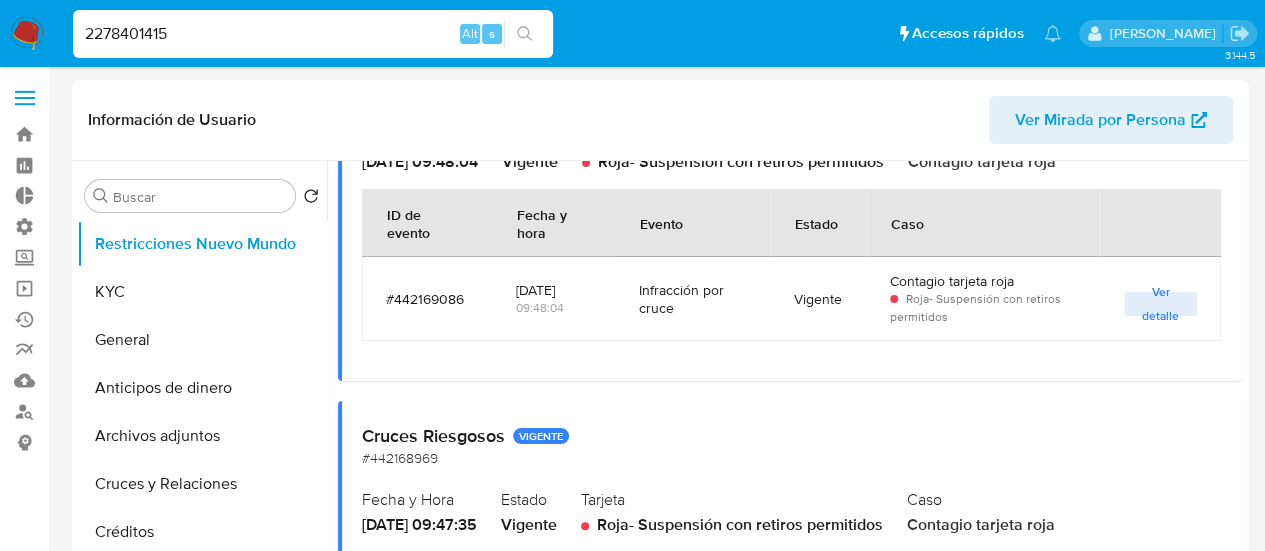 scroll, scrollTop: 1800, scrollLeft: 0, axis: vertical 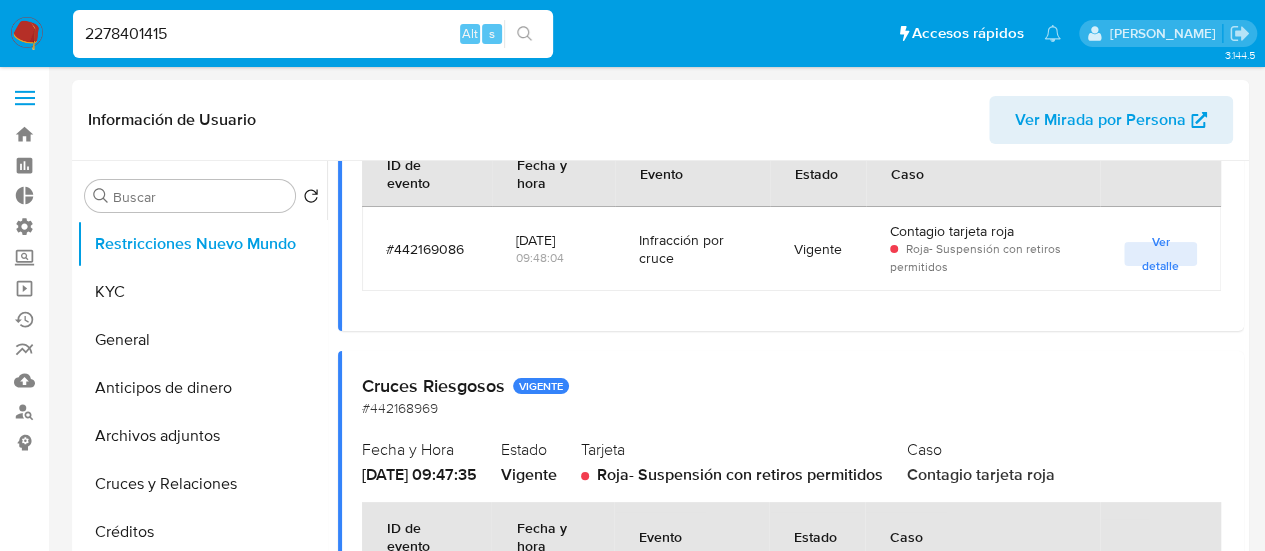 click on "2278401415" at bounding box center (313, 34) 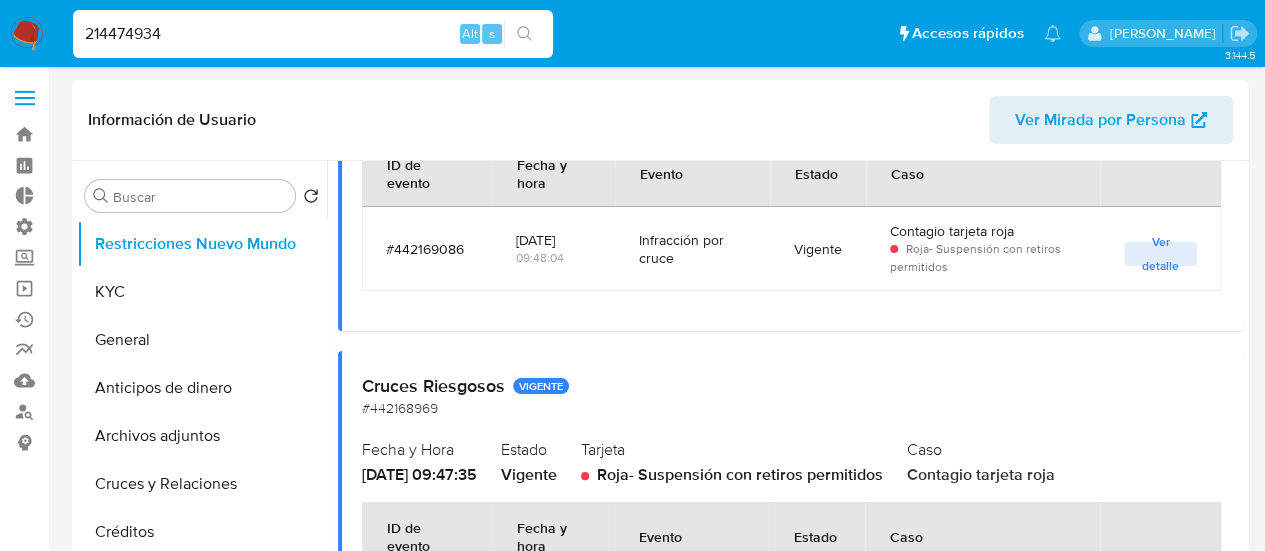 type on "214474934" 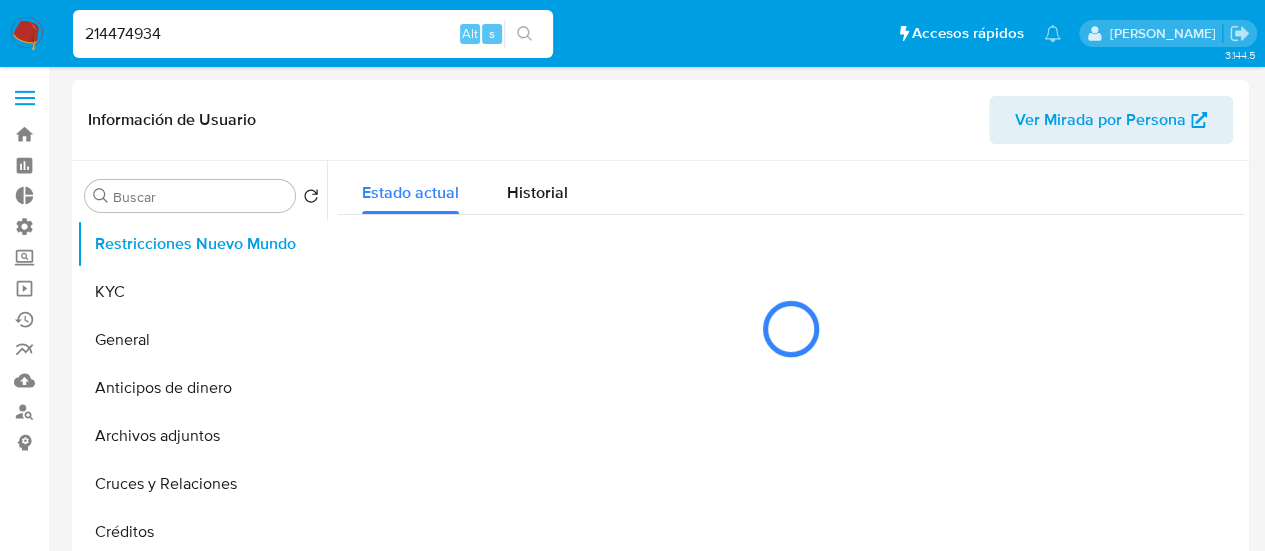 select on "10" 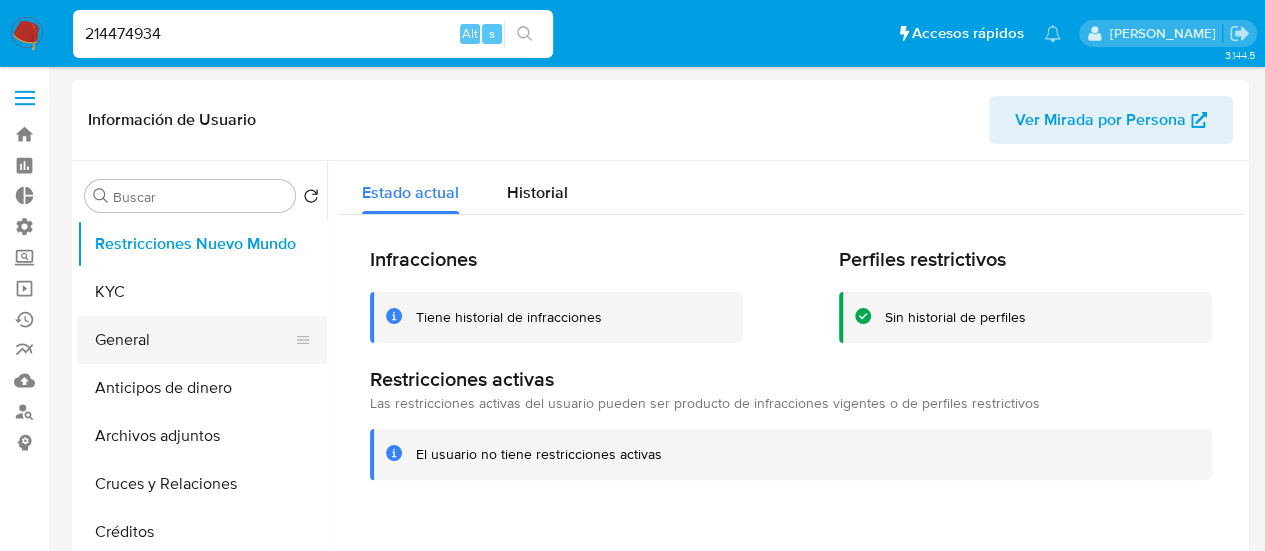click on "General" at bounding box center (194, 340) 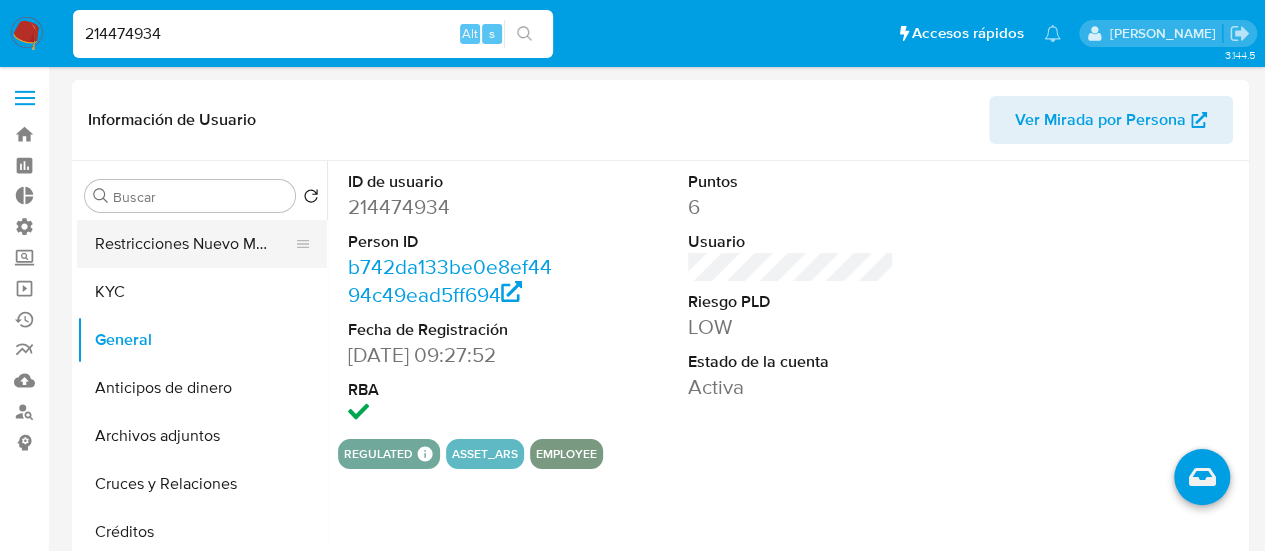 click on "Restricciones Nuevo Mundo" at bounding box center [194, 244] 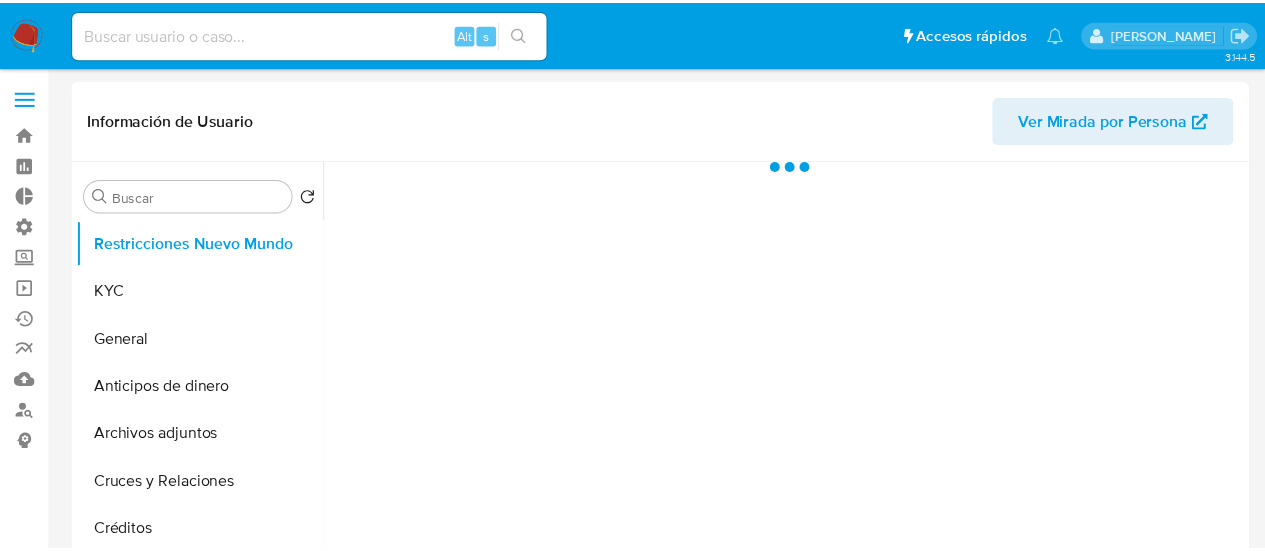 scroll, scrollTop: 0, scrollLeft: 0, axis: both 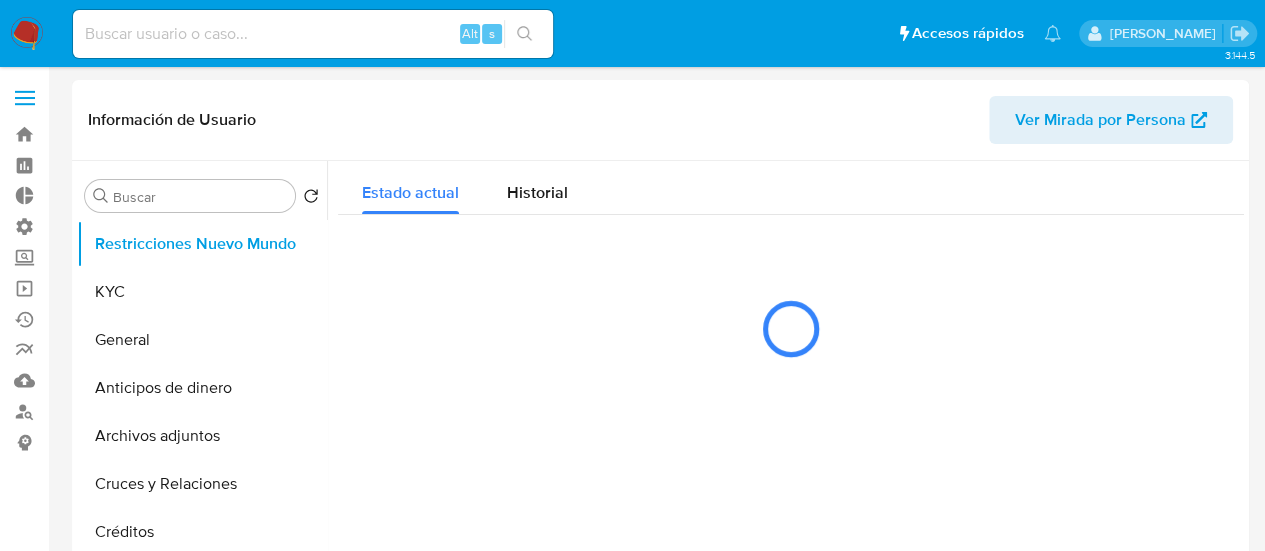 select on "10" 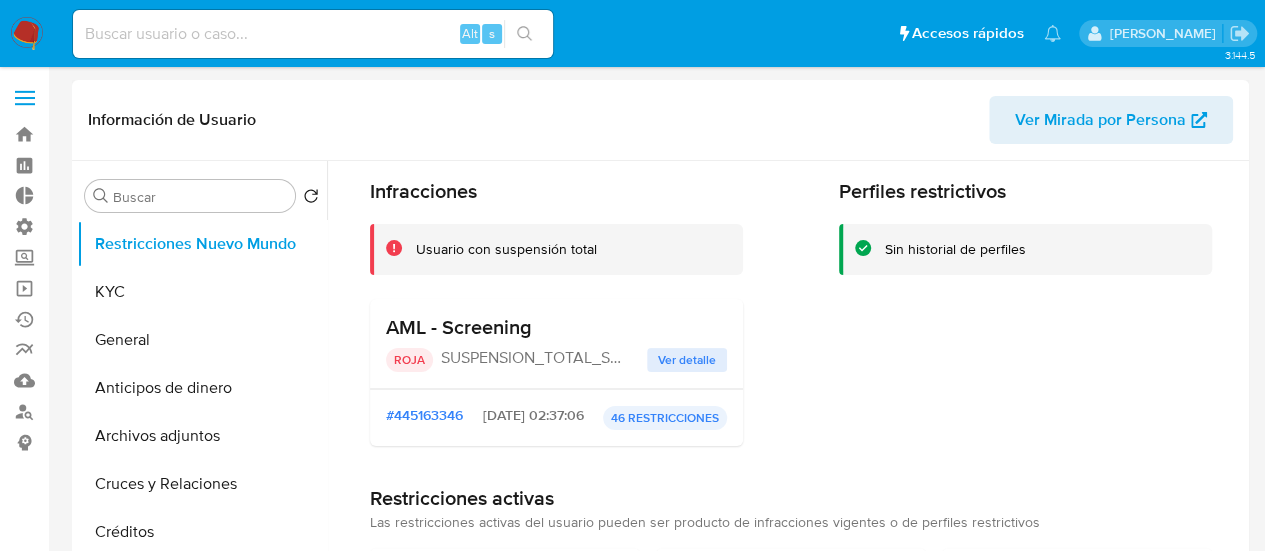 scroll, scrollTop: 100, scrollLeft: 0, axis: vertical 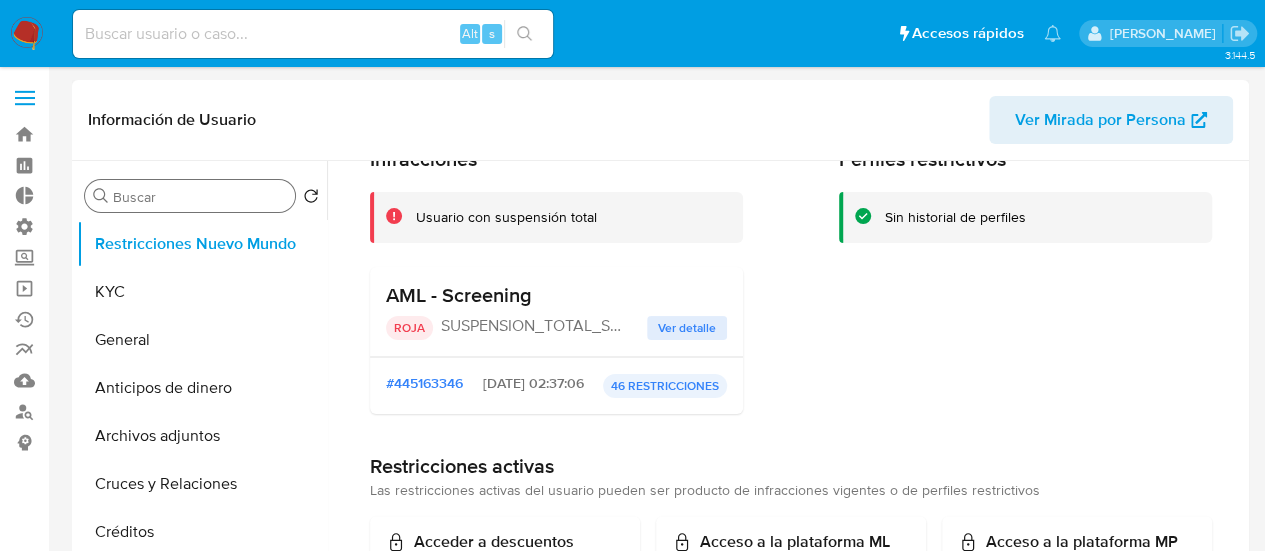 click on "Buscar" at bounding box center (200, 197) 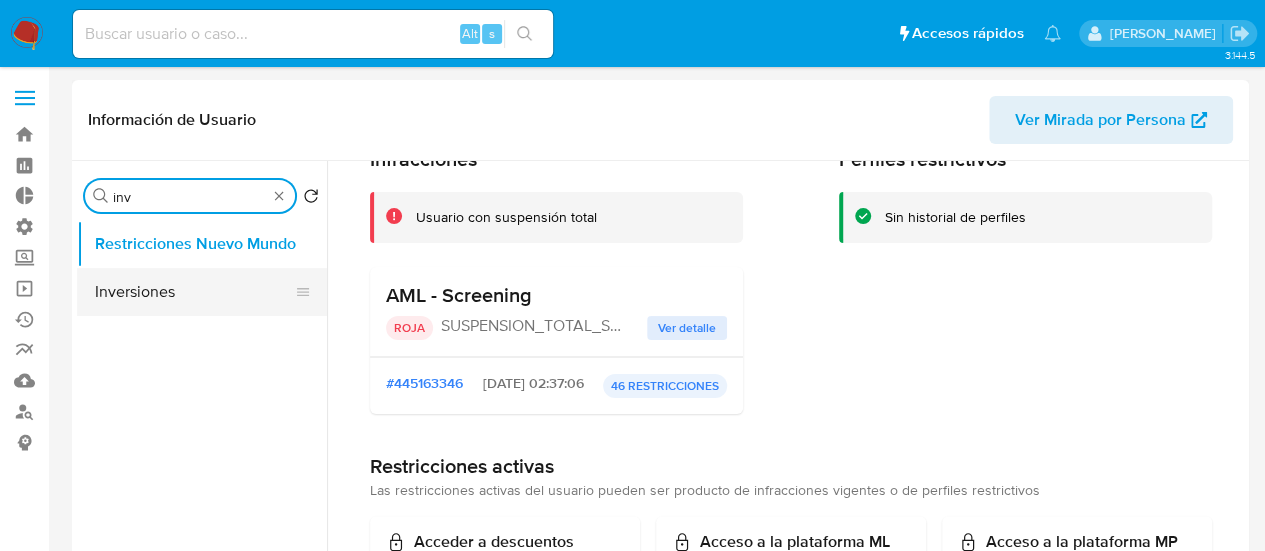 type on "inv" 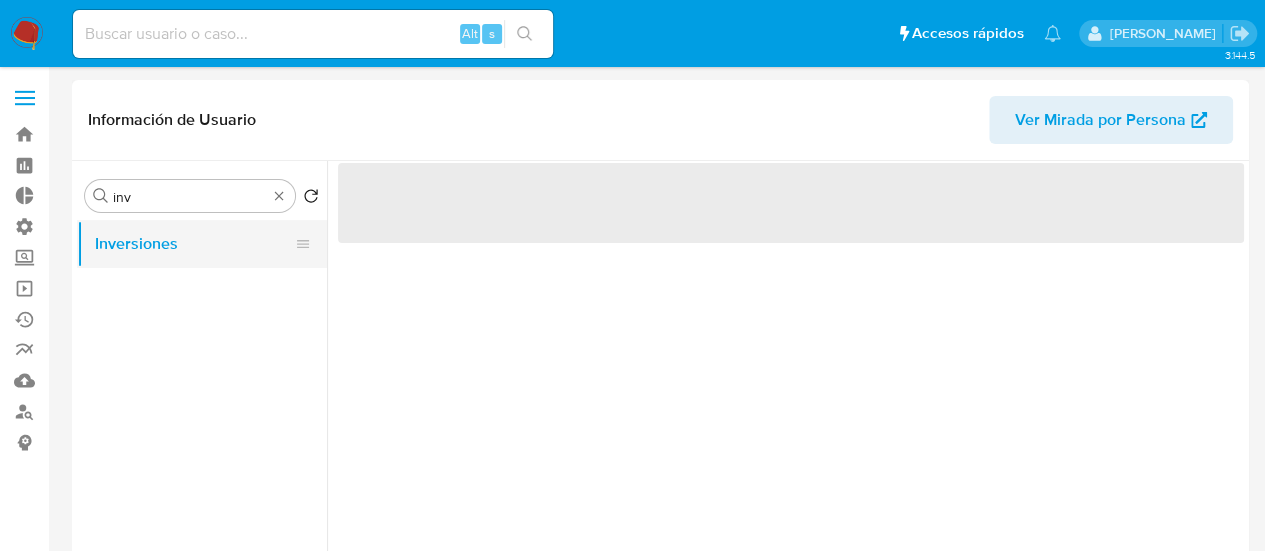 scroll, scrollTop: 0, scrollLeft: 0, axis: both 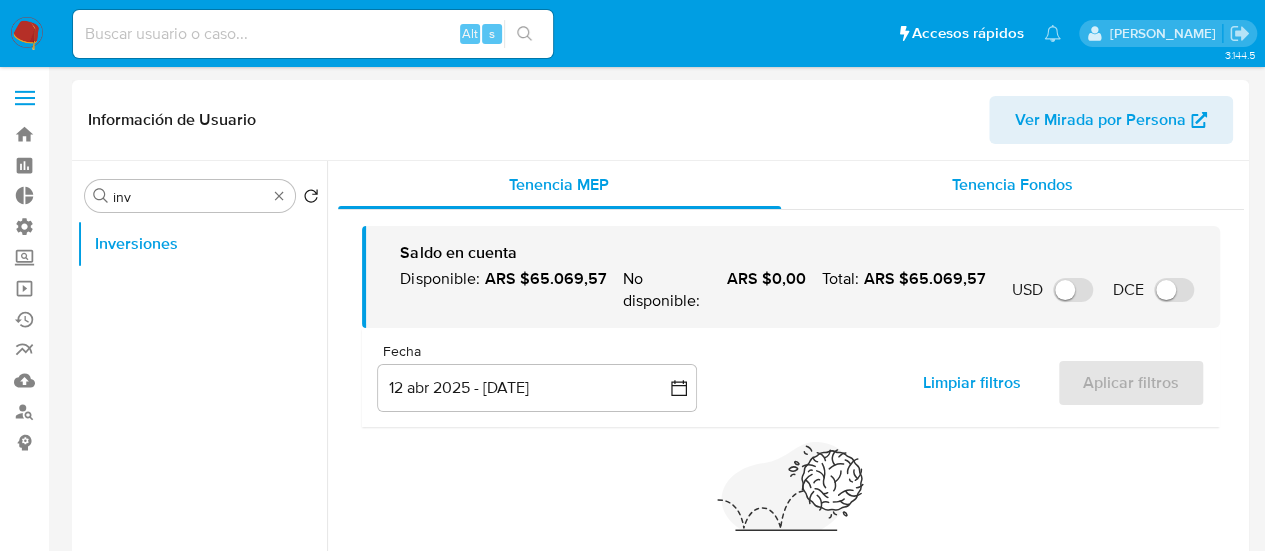 click on "Tenencia Fondos" at bounding box center [1013, 185] 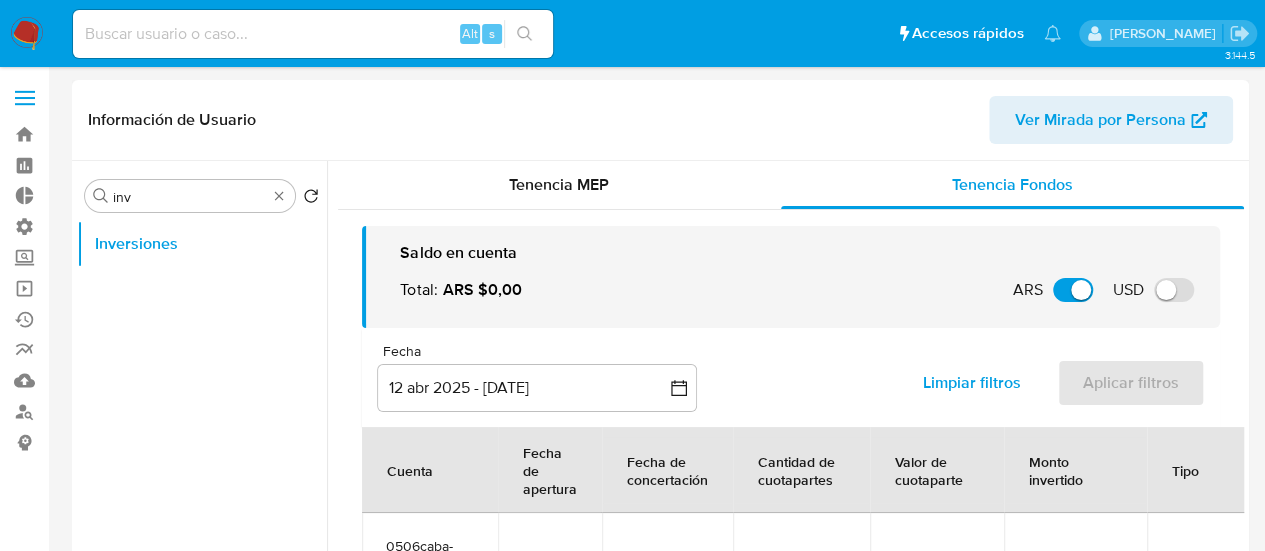 type 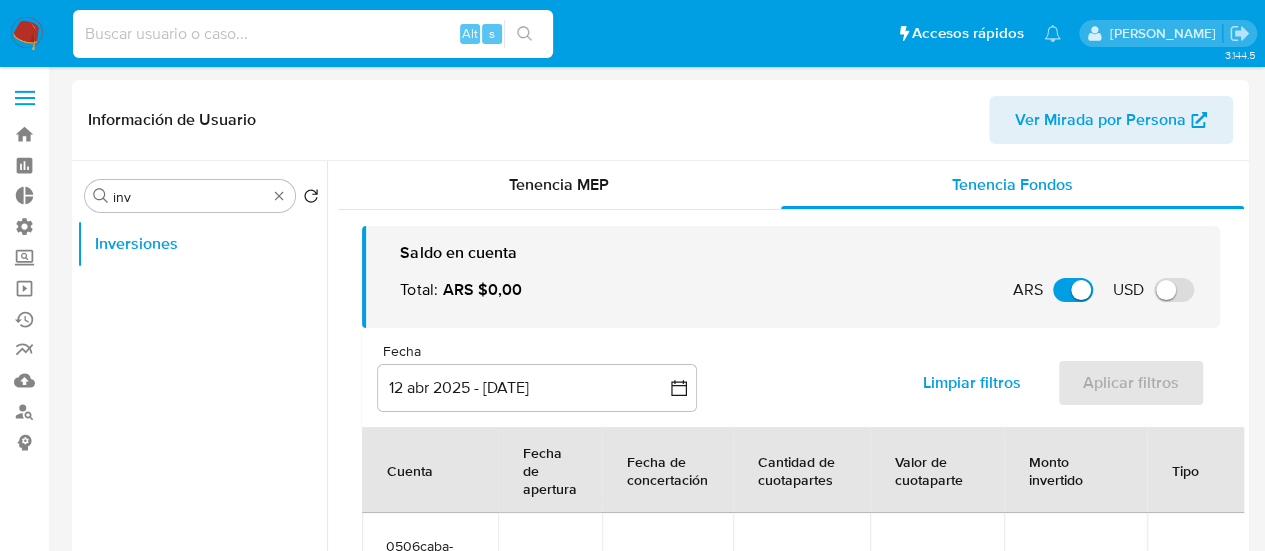 click at bounding box center [313, 34] 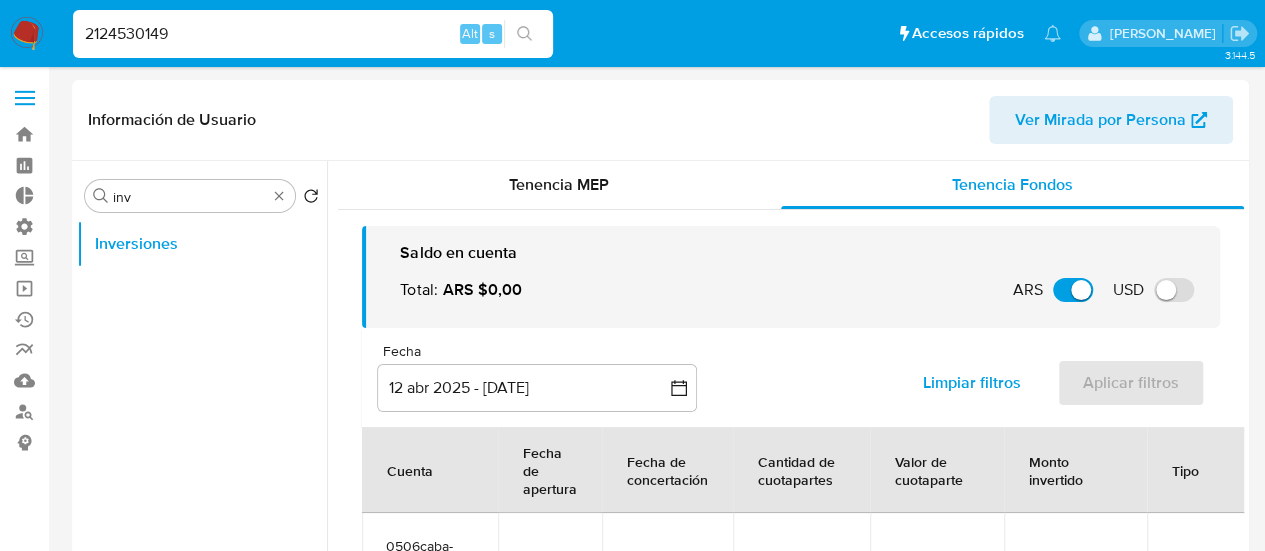type on "2124530149" 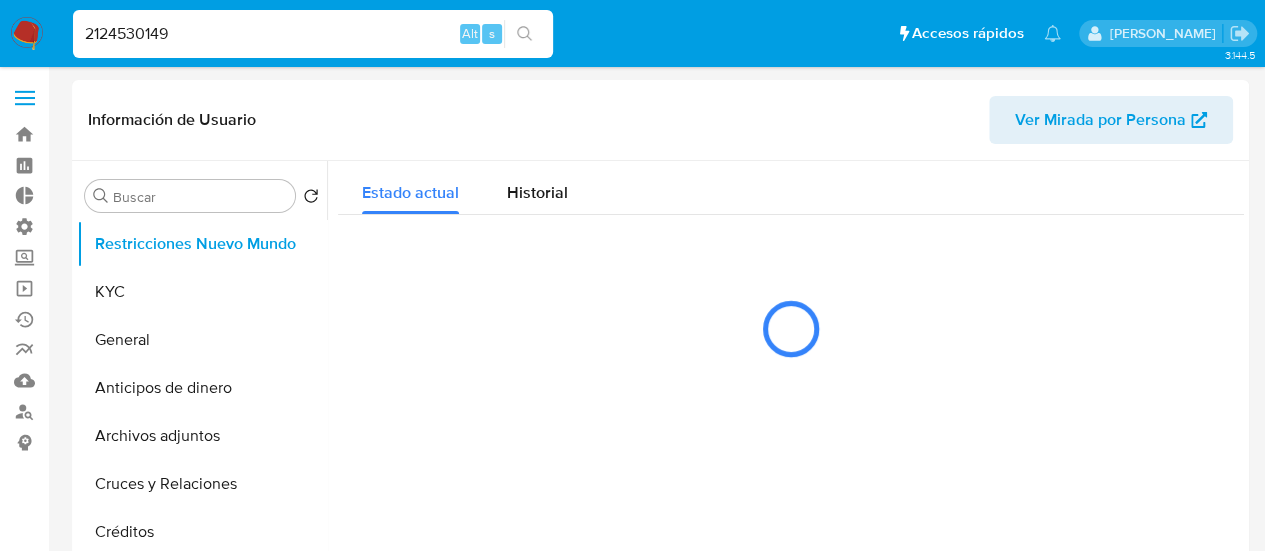 select on "10" 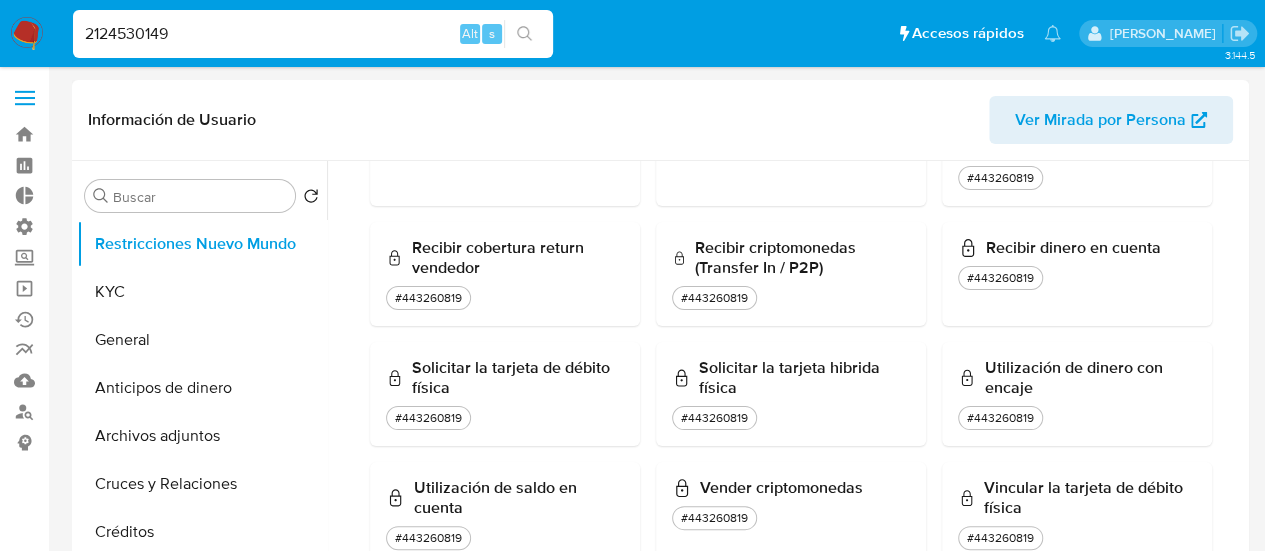 scroll, scrollTop: 1684, scrollLeft: 0, axis: vertical 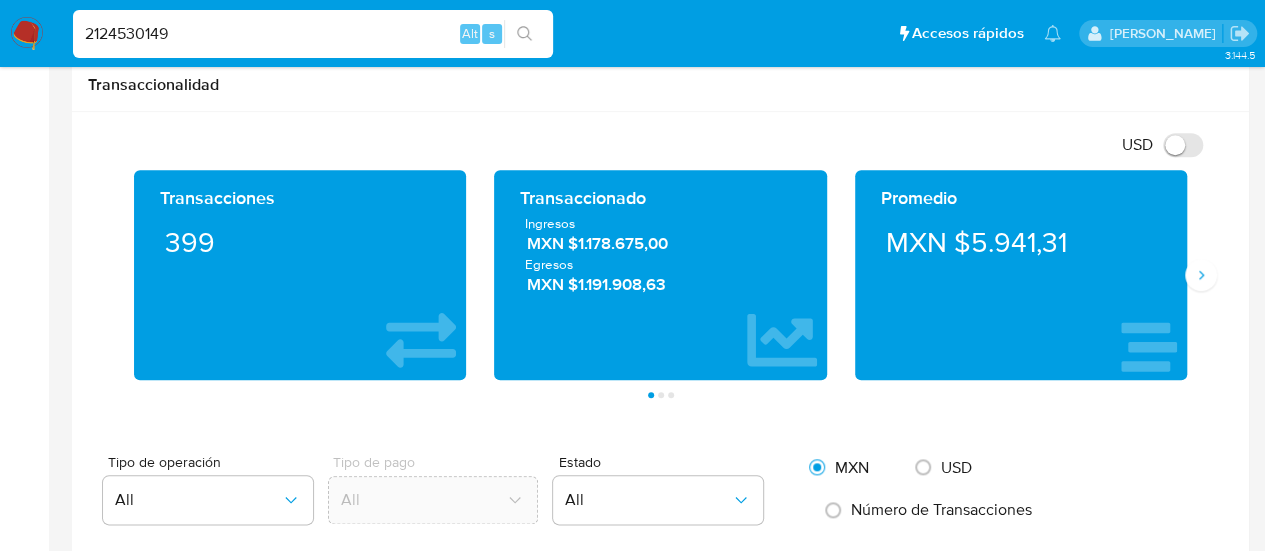 click on "Transacciones 399 Transaccionado Ingresos MXN $1.178.675,00 Egresos MXN $1.191.908,63 Promedio MXN $5.941,31 Saldo MP No se encontró saldo mp en el balance del usuario Saldo cripto No se encontró saldo cripto en el balance del usuario Saldo inversiones No se encontró saldo inversiones en el balance del usuario Saldo reserva No se encontró saldo reserva en el balance del usuario Página 1 Página 2 Página 3" at bounding box center (660, 284) 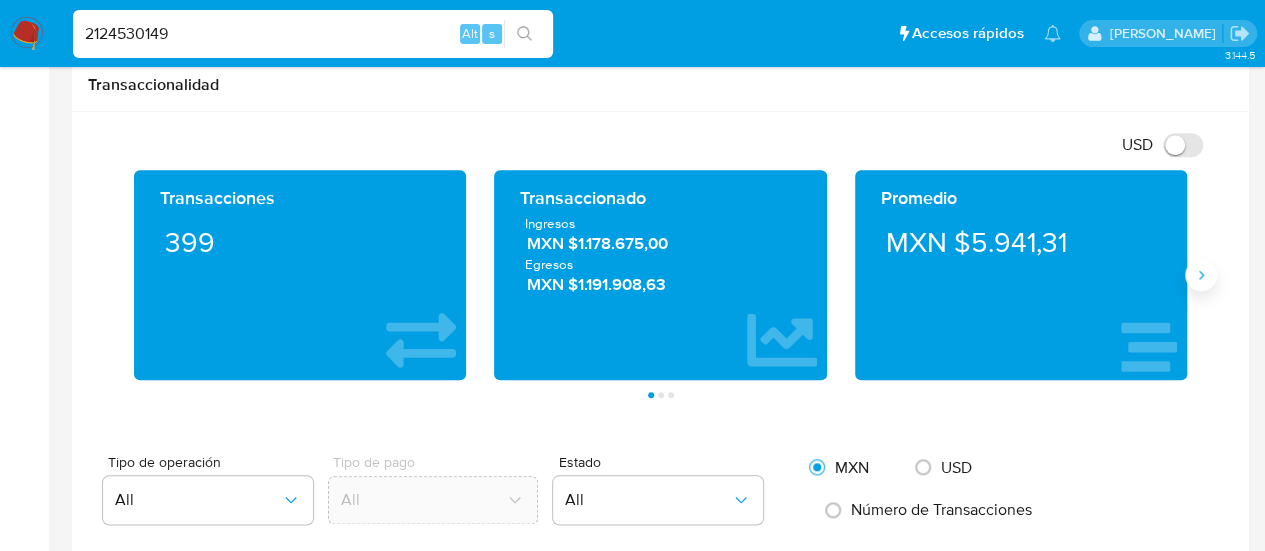 click 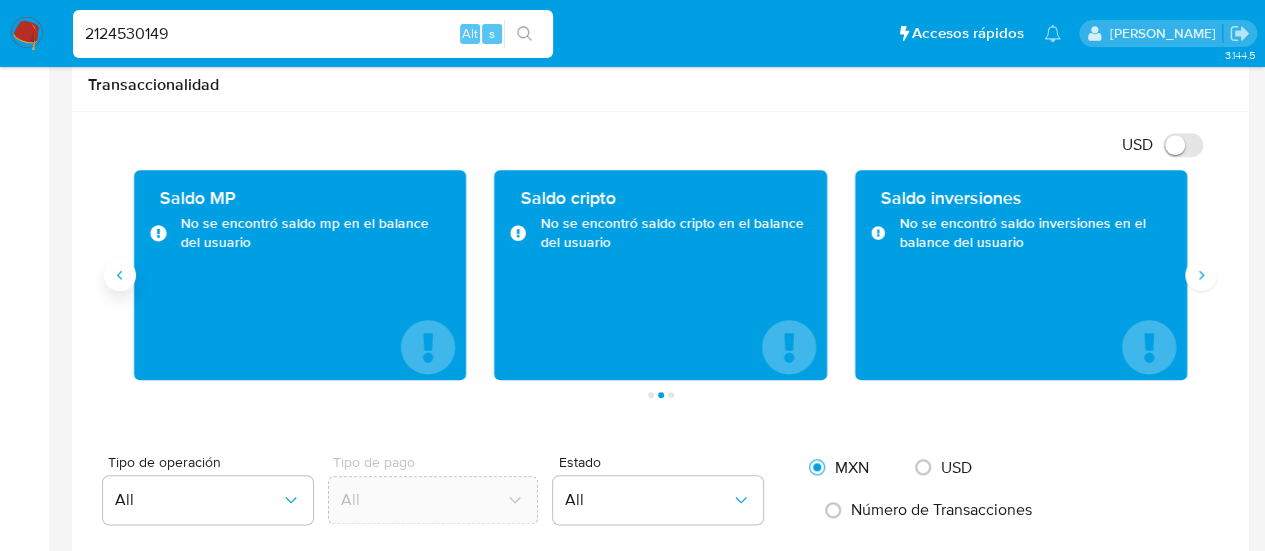 click 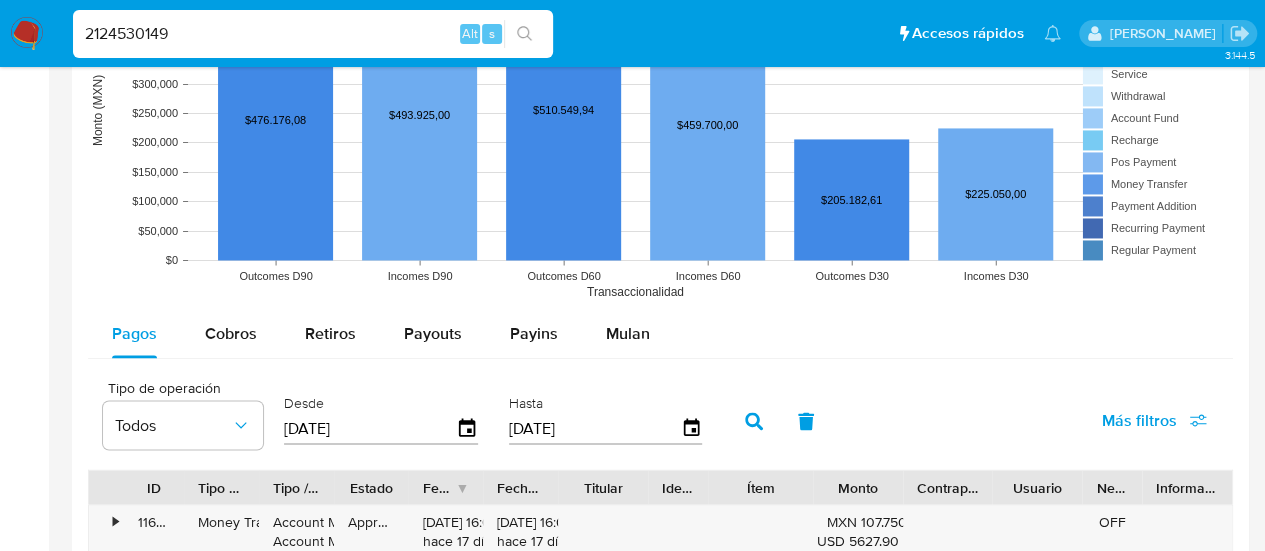 scroll, scrollTop: 1700, scrollLeft: 0, axis: vertical 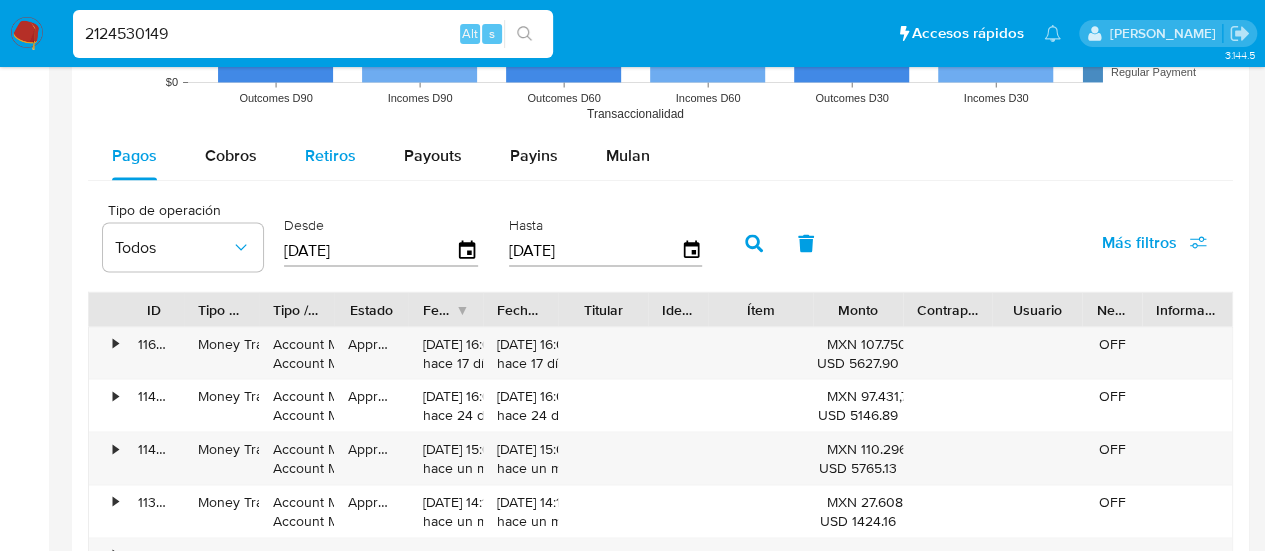 click on "Retiros" at bounding box center [330, 156] 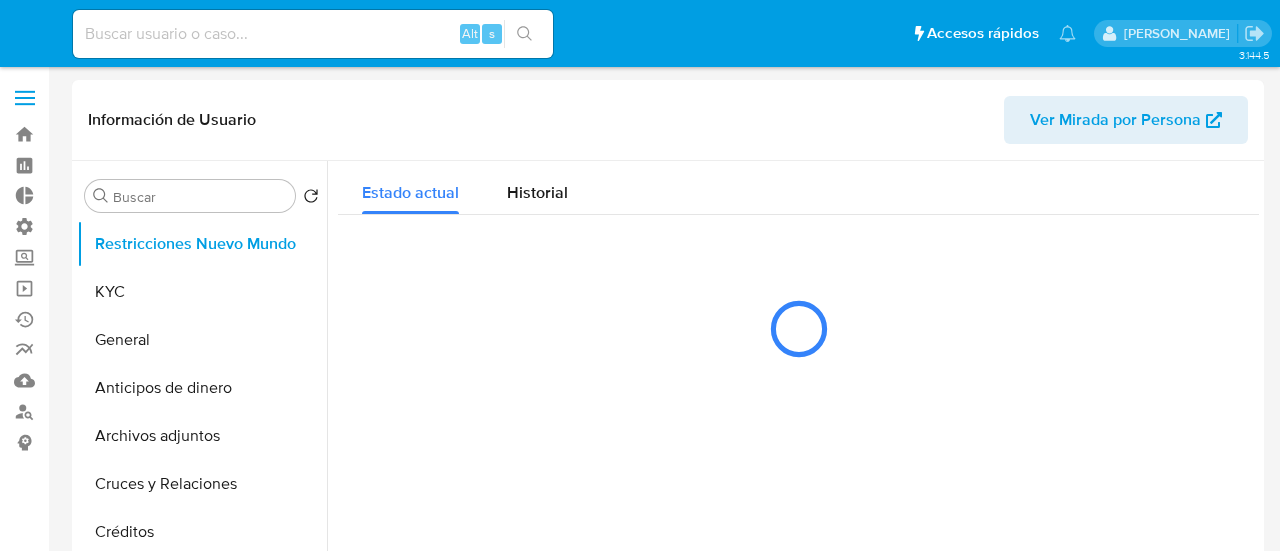 select on "10" 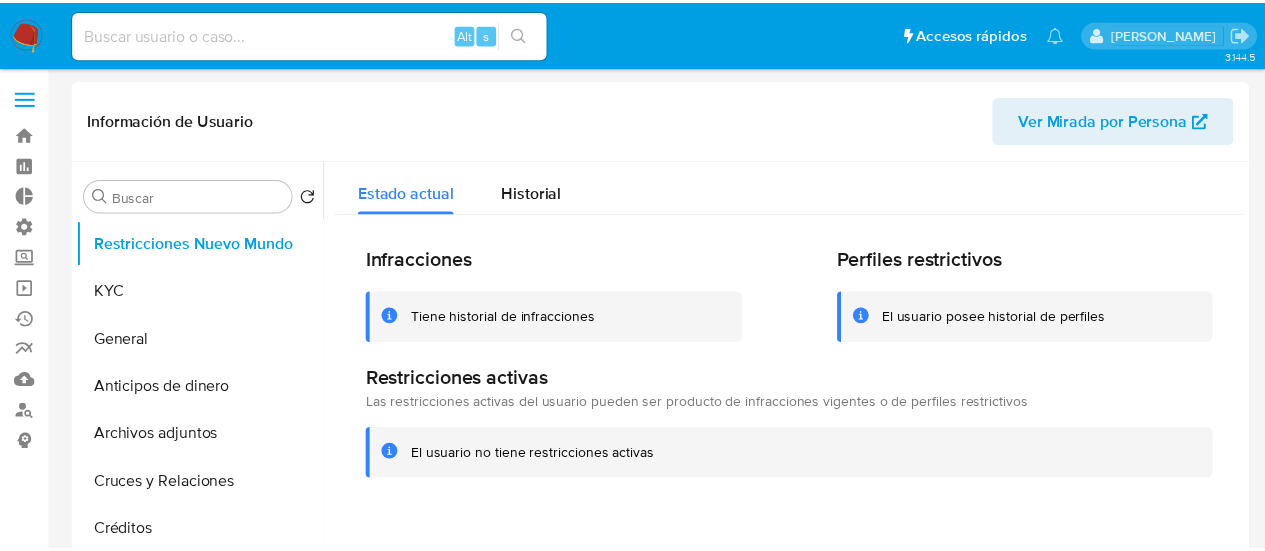 scroll, scrollTop: 0, scrollLeft: 0, axis: both 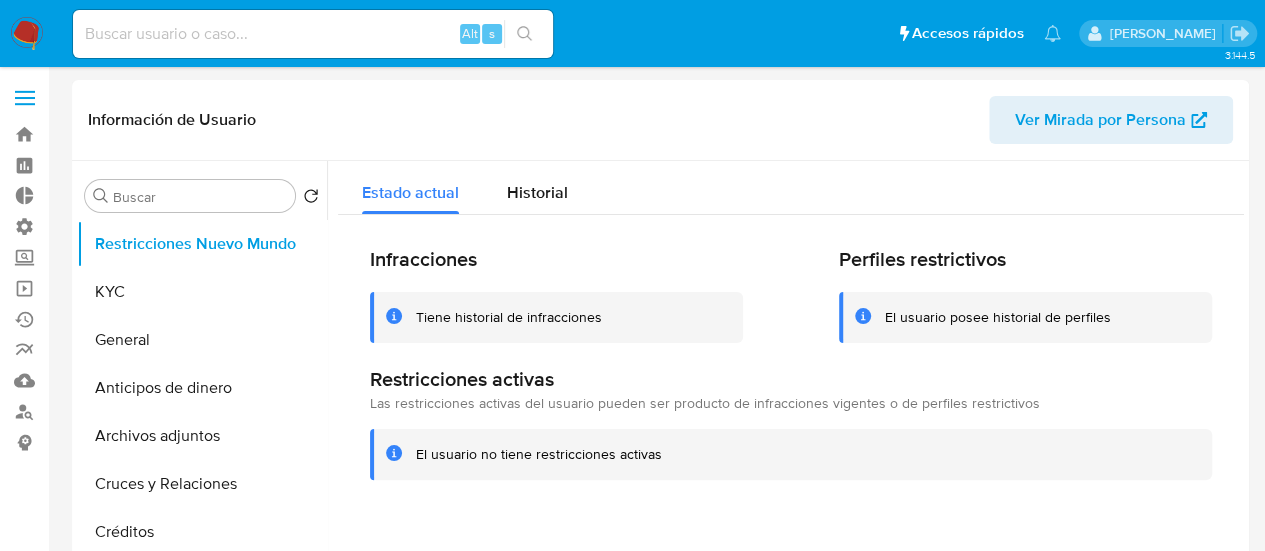 click at bounding box center [313, 34] 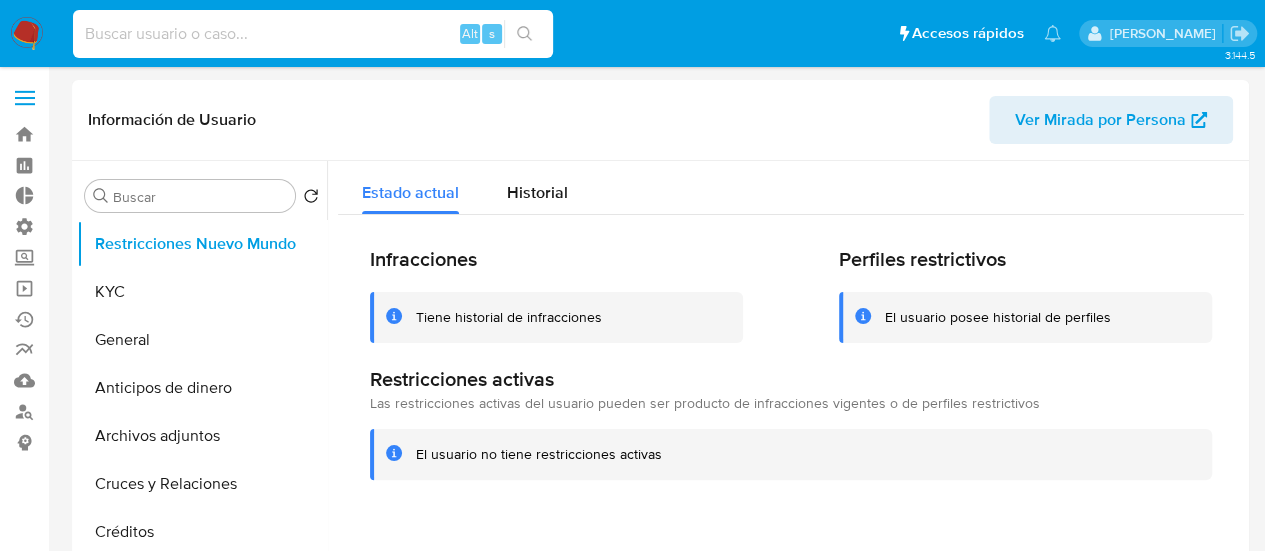 paste on "1247018957" 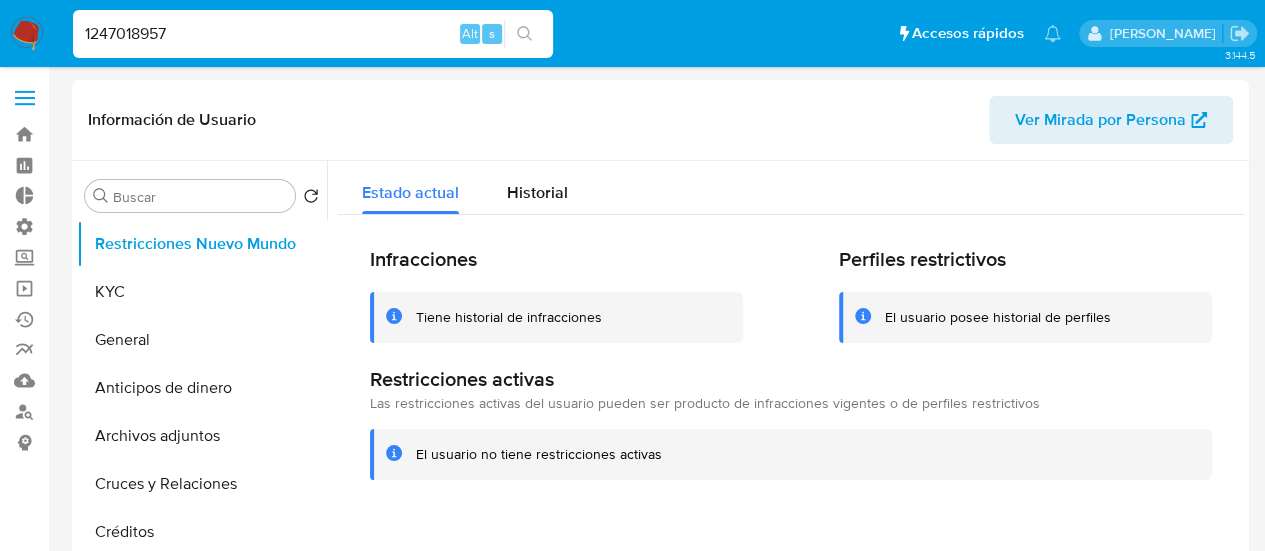 type on "1247018957" 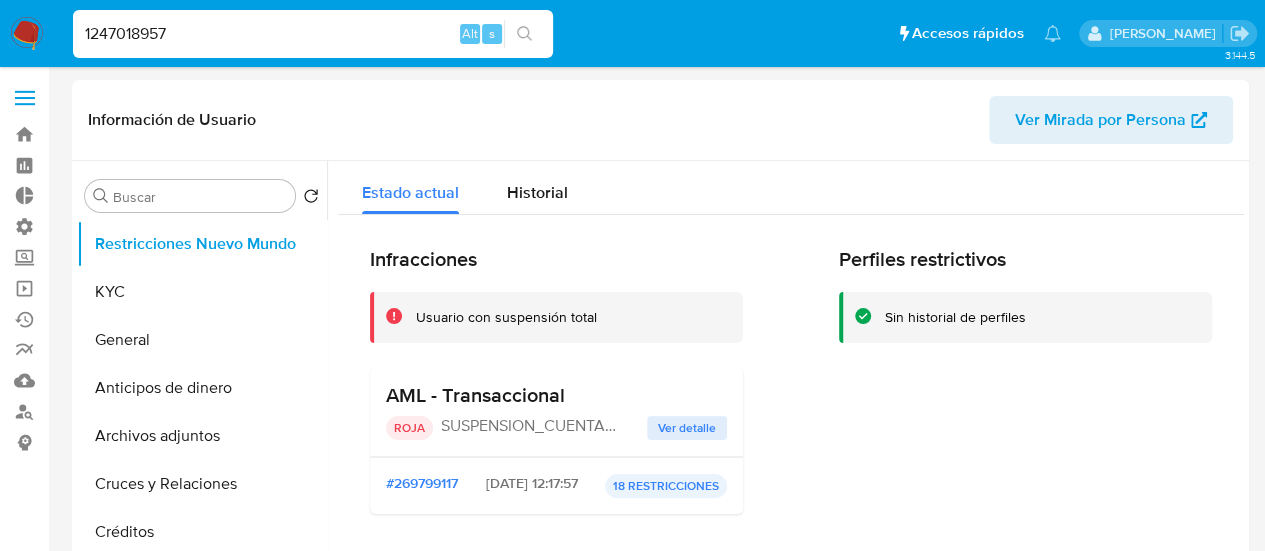 select on "10" 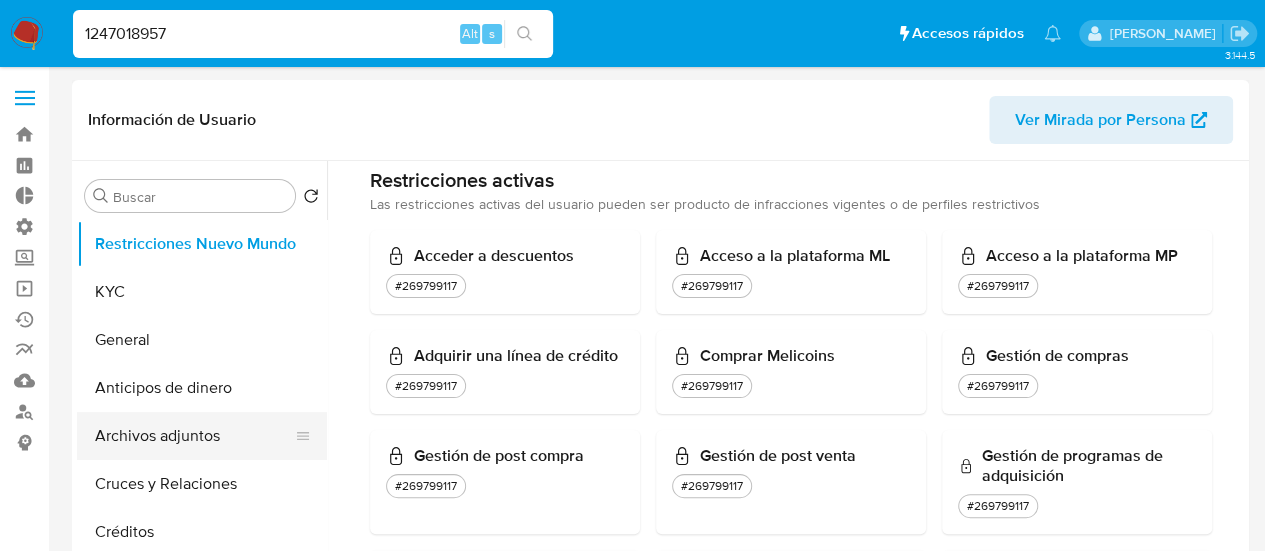 scroll, scrollTop: 648, scrollLeft: 0, axis: vertical 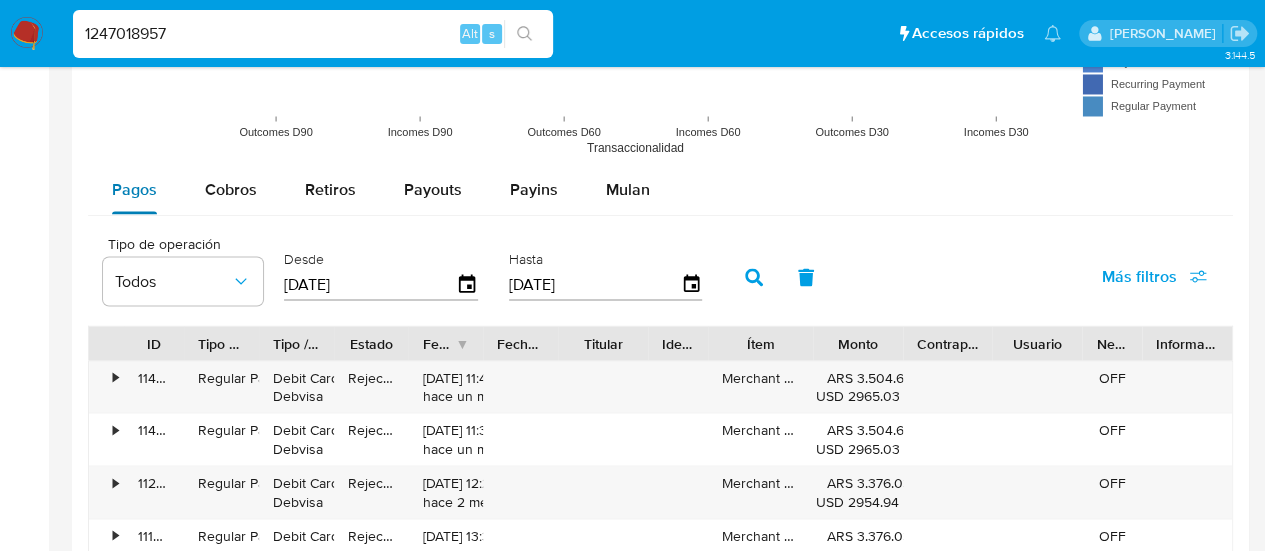 click on "Pagos" at bounding box center (134, 189) 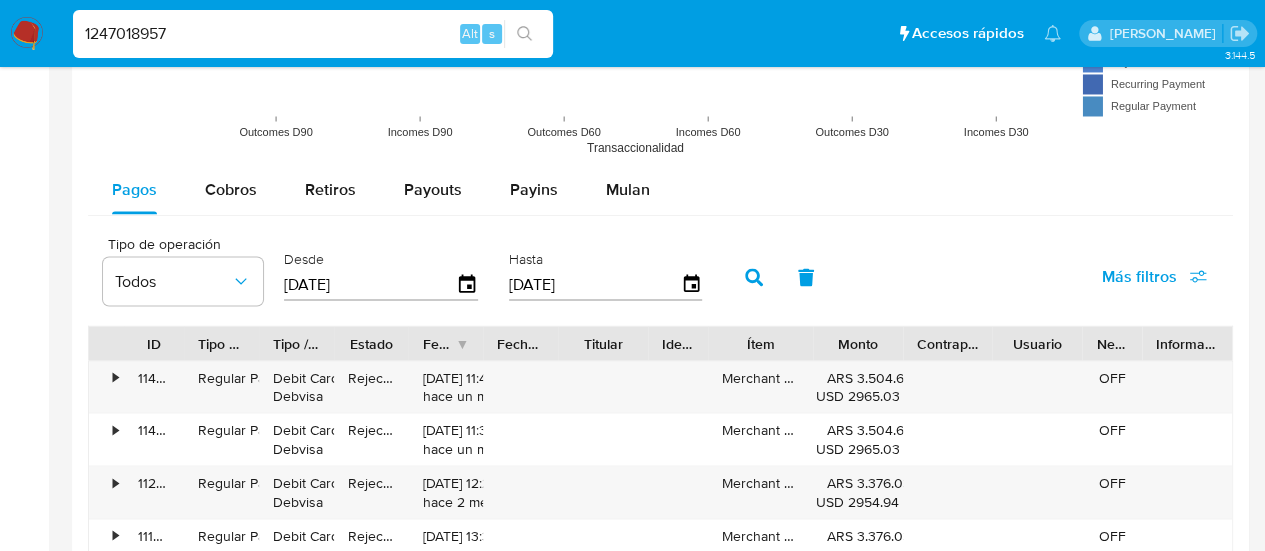 click on "1247018957" at bounding box center [313, 34] 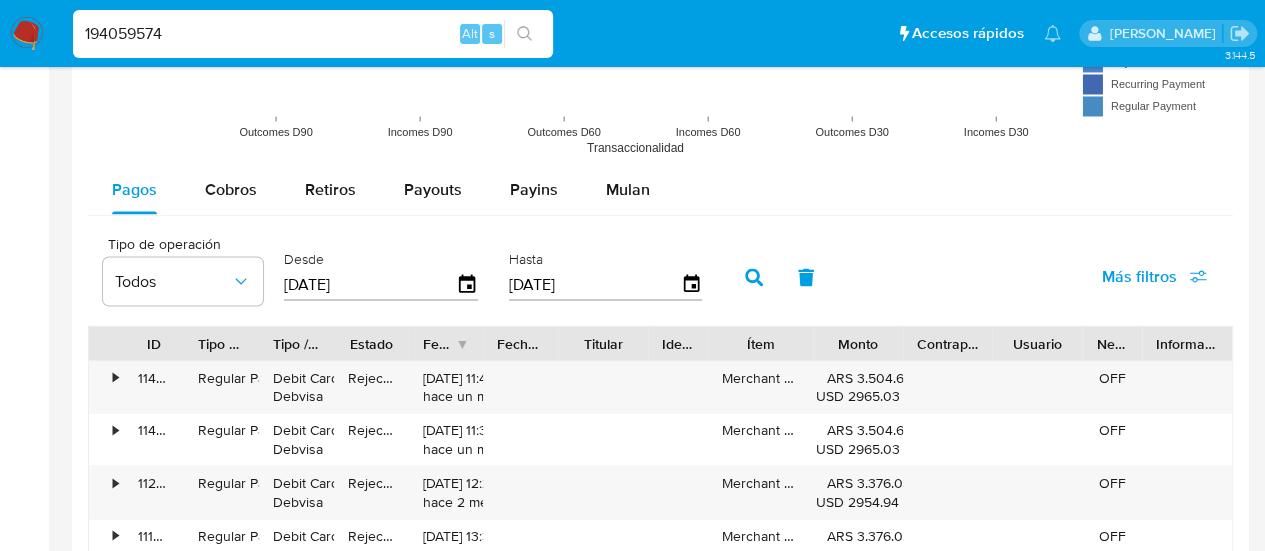 click on "194059574" at bounding box center [313, 34] 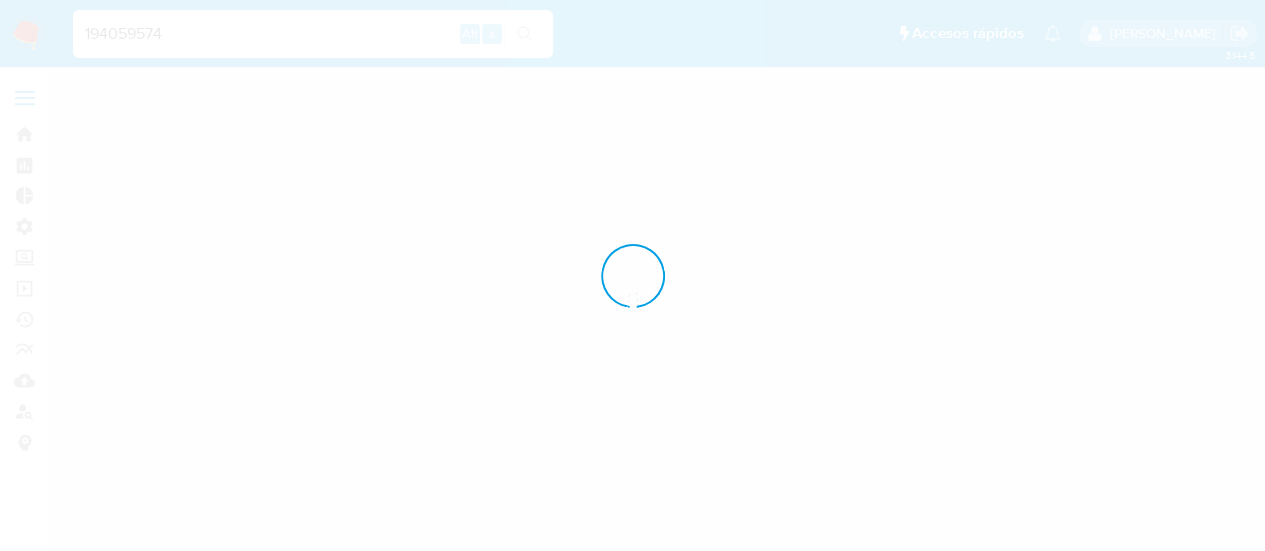scroll, scrollTop: 0, scrollLeft: 0, axis: both 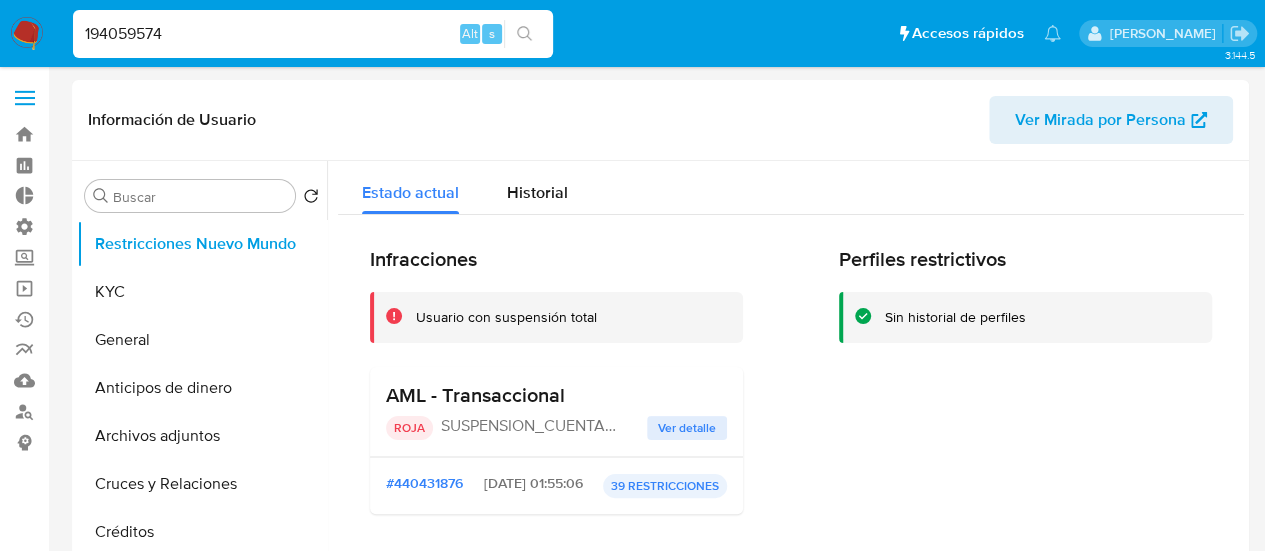 select on "10" 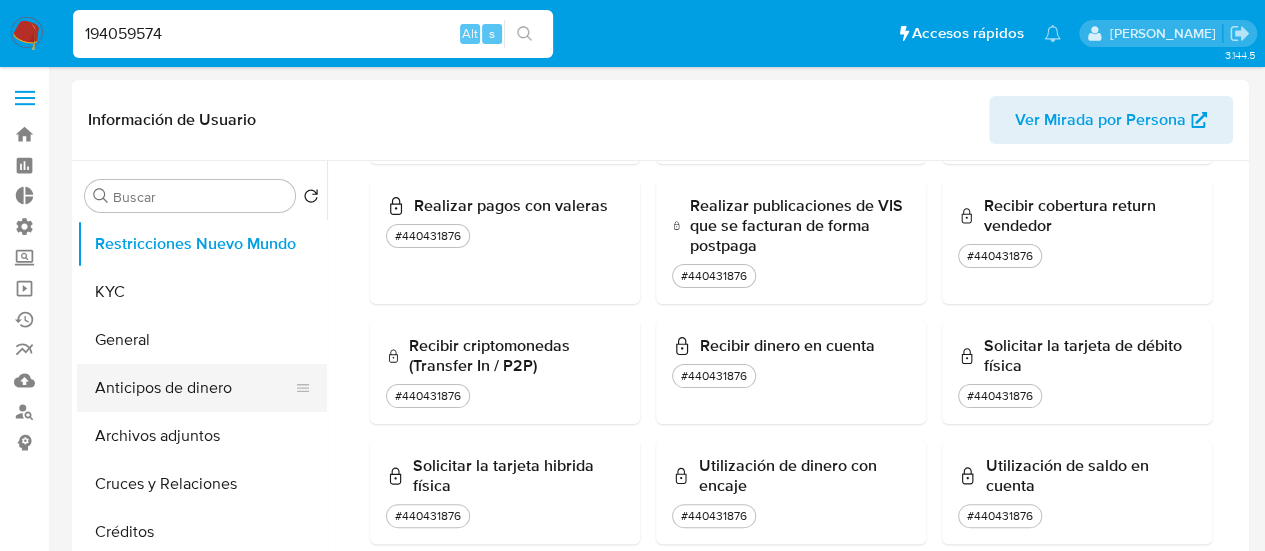 scroll, scrollTop: 1520, scrollLeft: 0, axis: vertical 